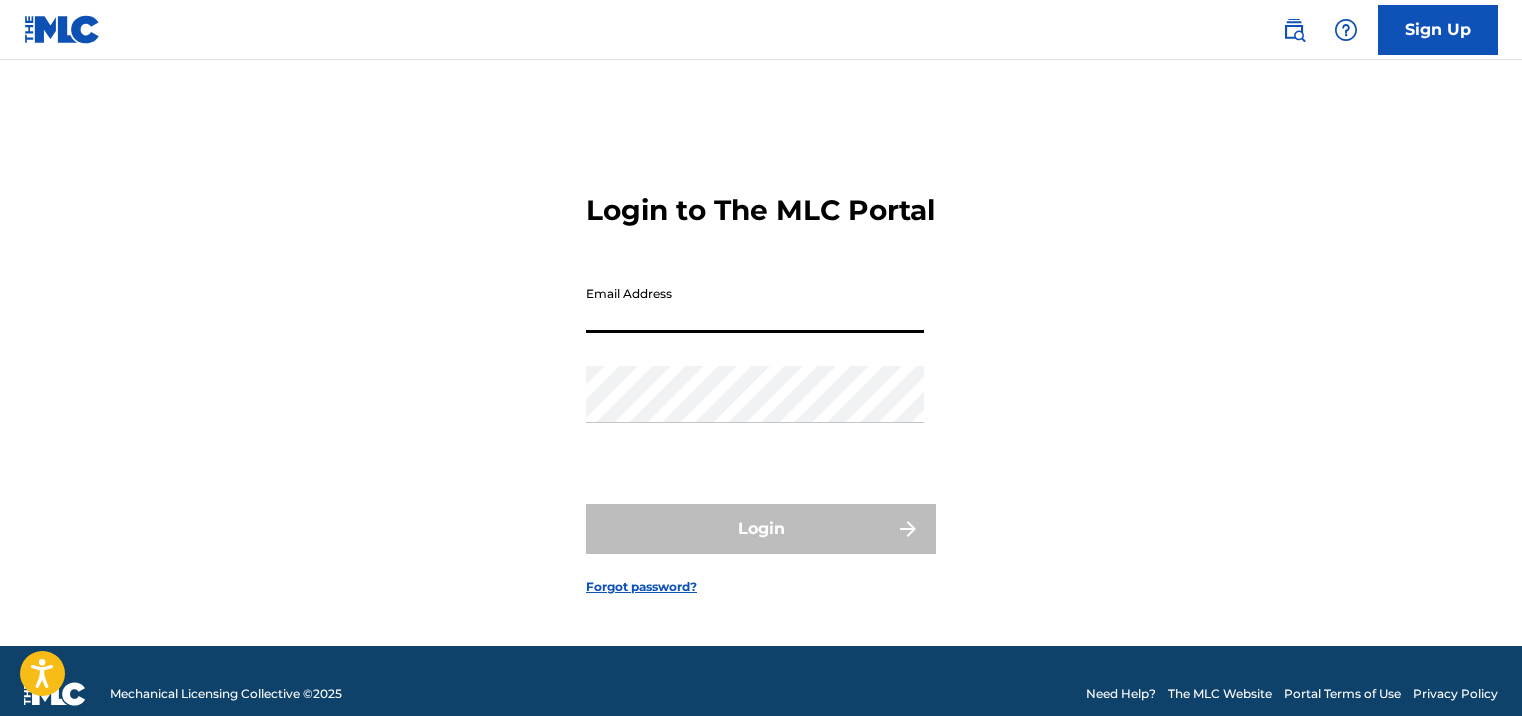 scroll, scrollTop: 0, scrollLeft: 0, axis: both 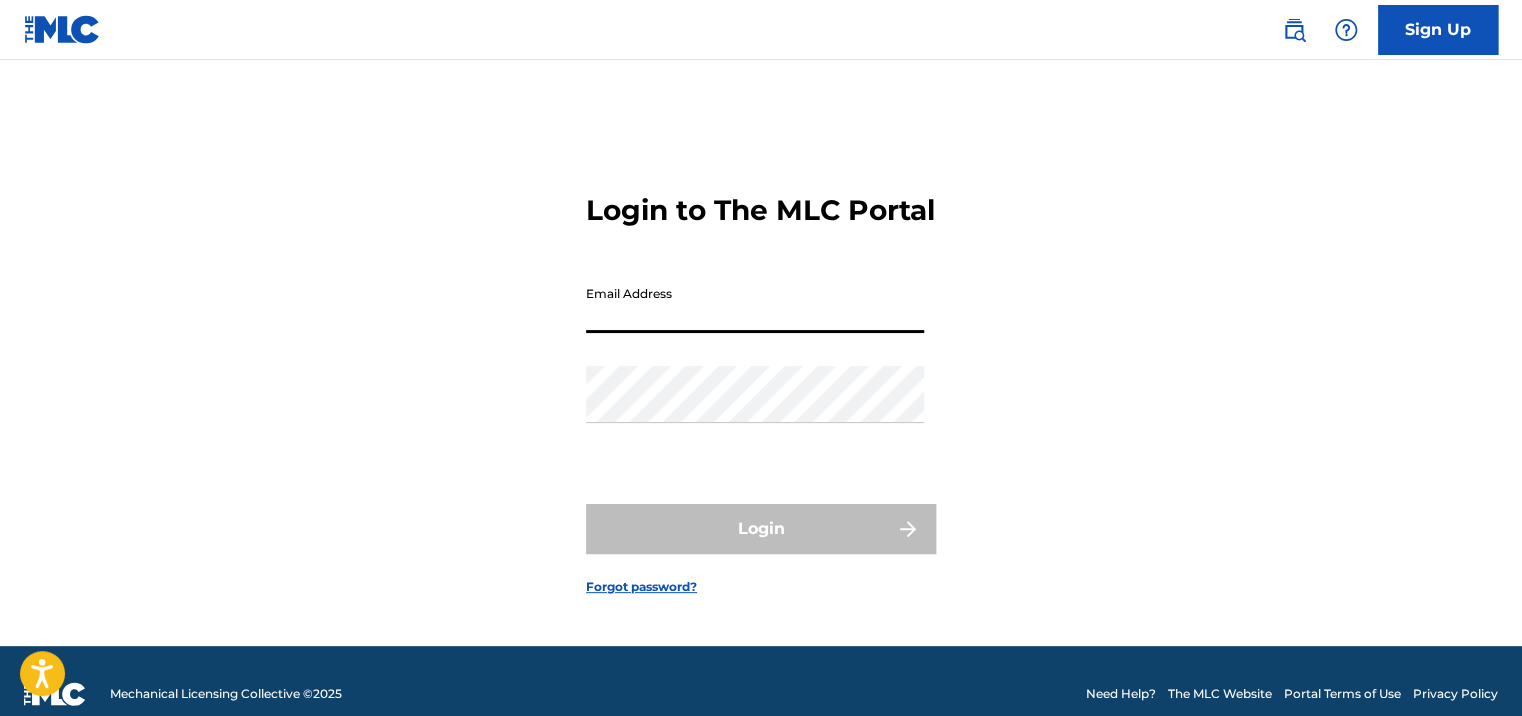 type on "[EMAIL]" 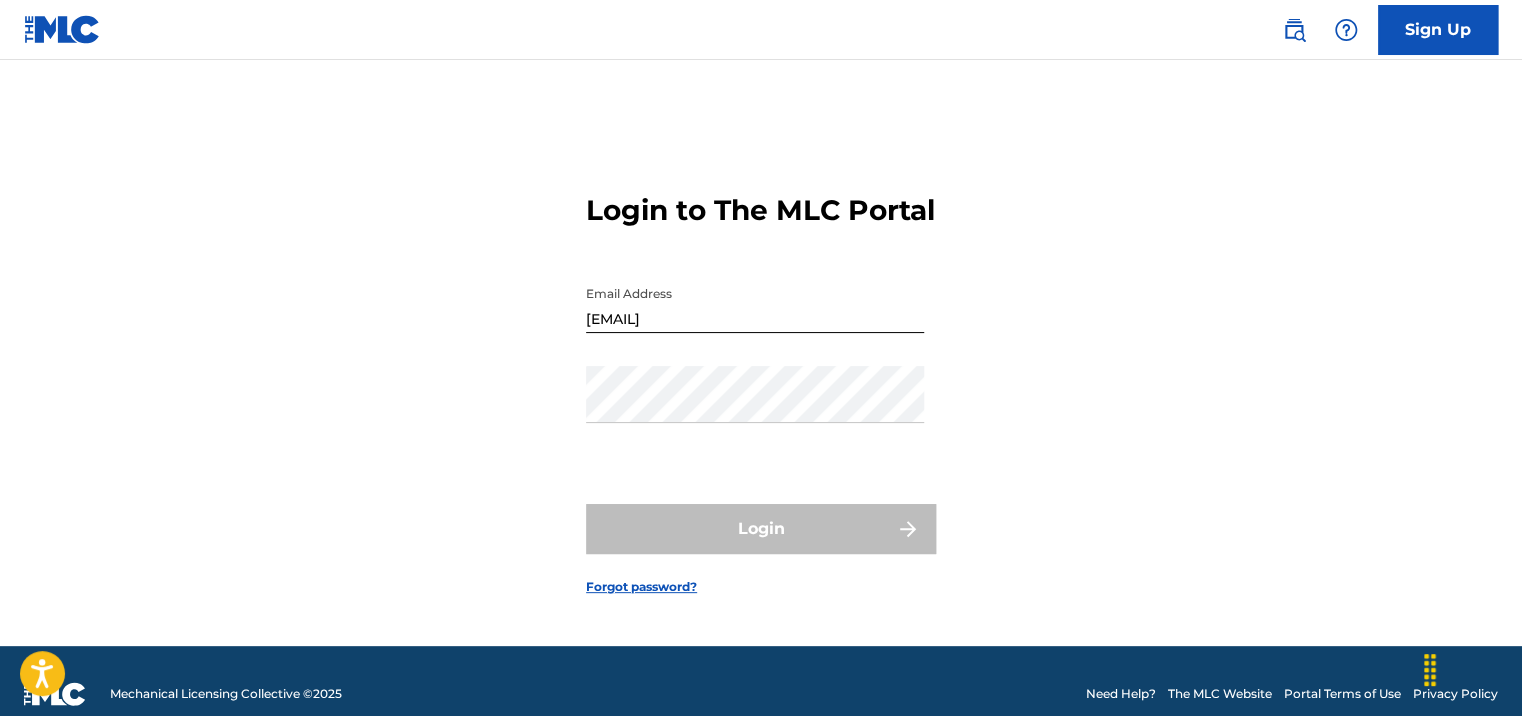 click on "Login" at bounding box center (761, 529) 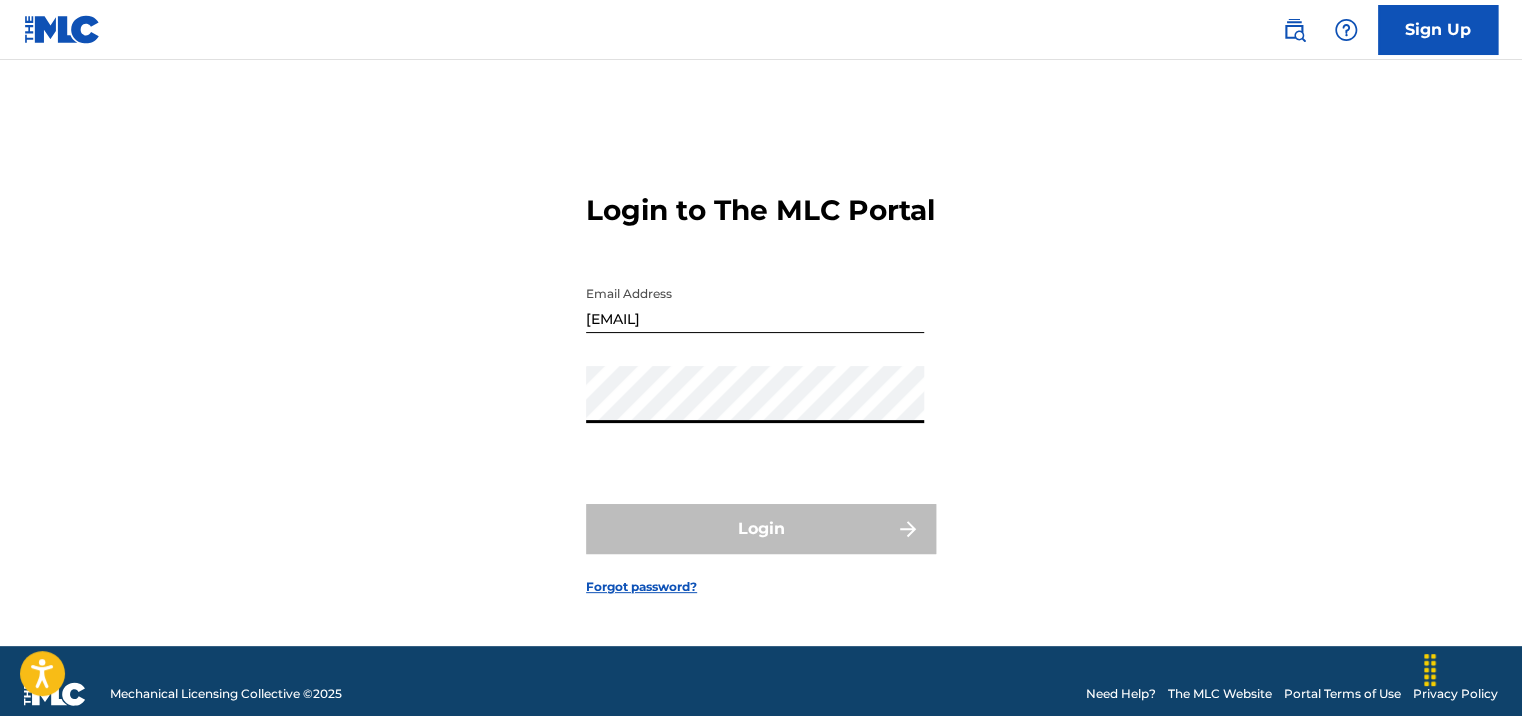 click on "Forgot password?" at bounding box center [641, 587] 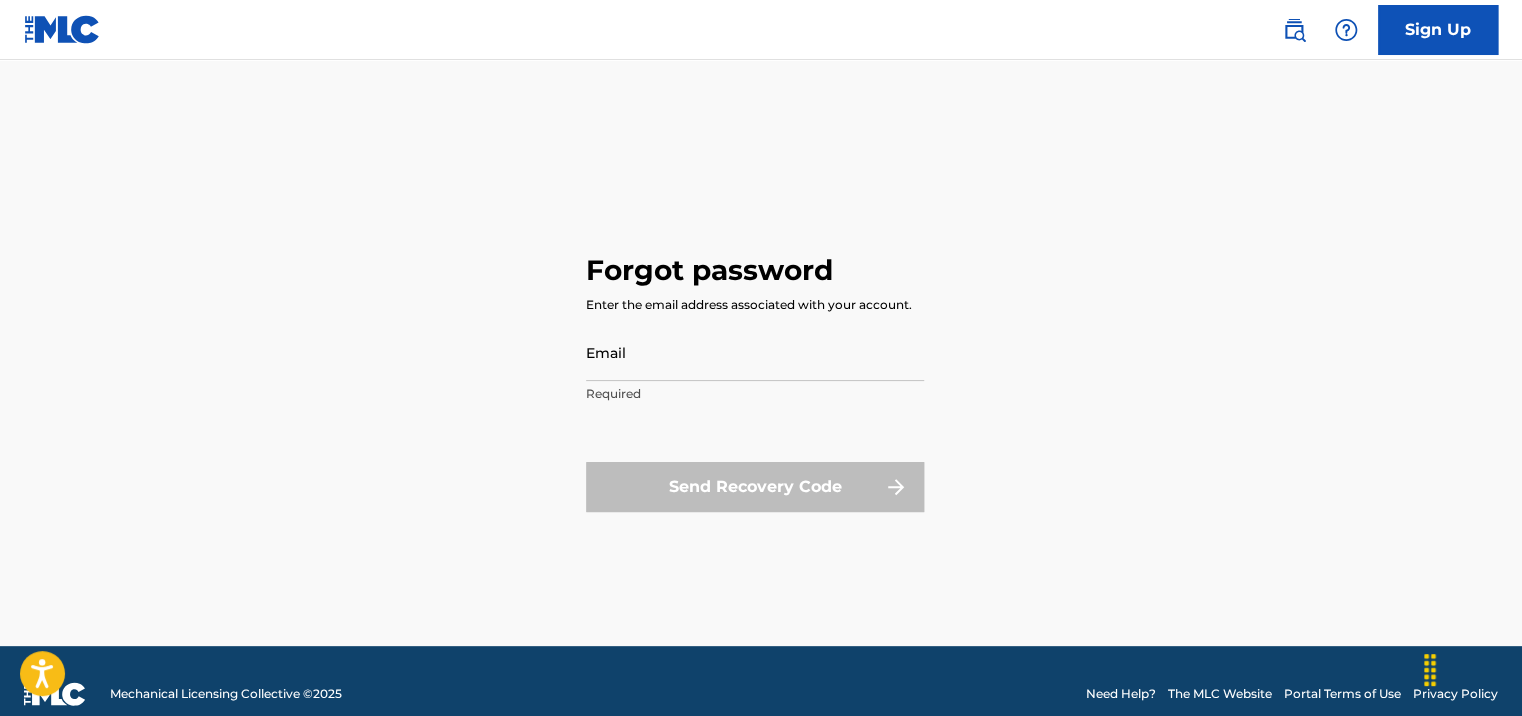 click on "Email" at bounding box center (755, 352) 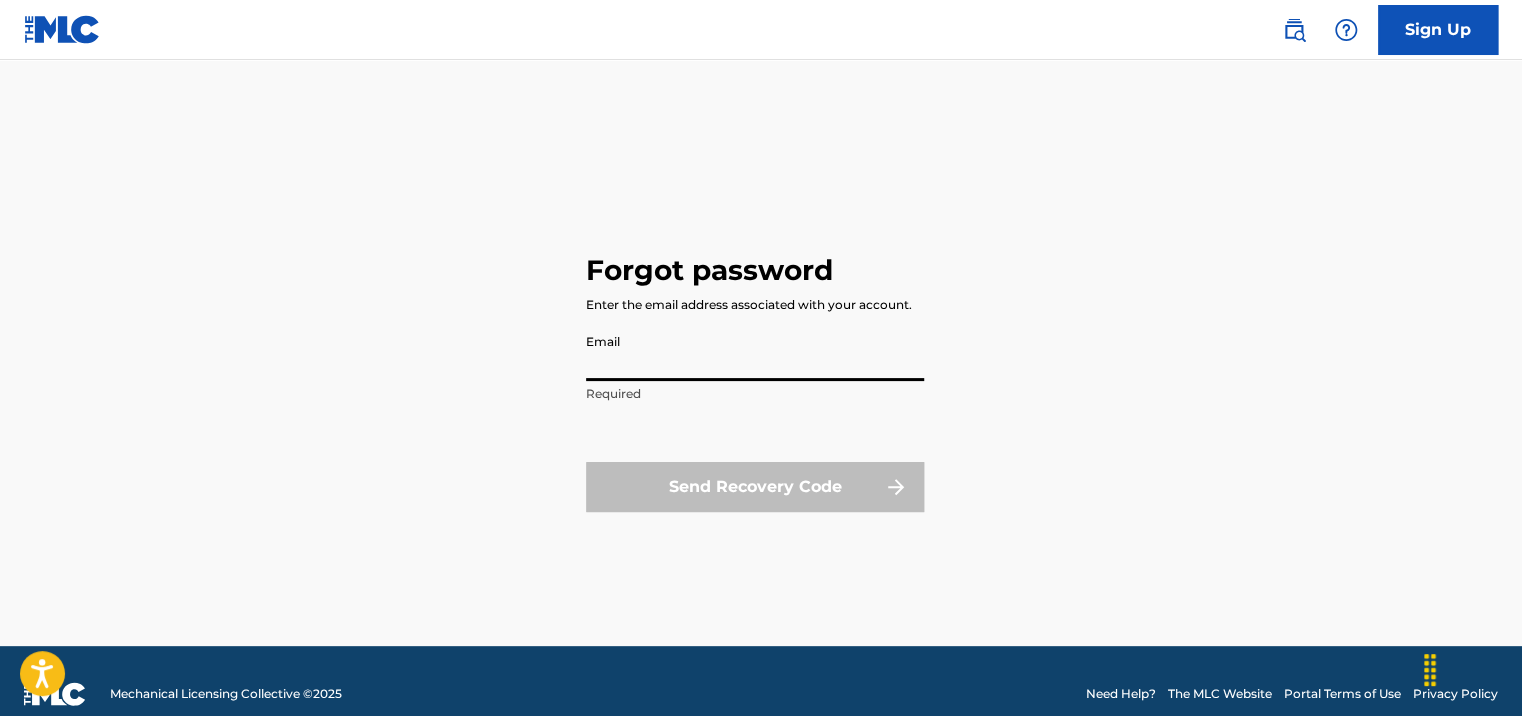type on "[EMAIL]" 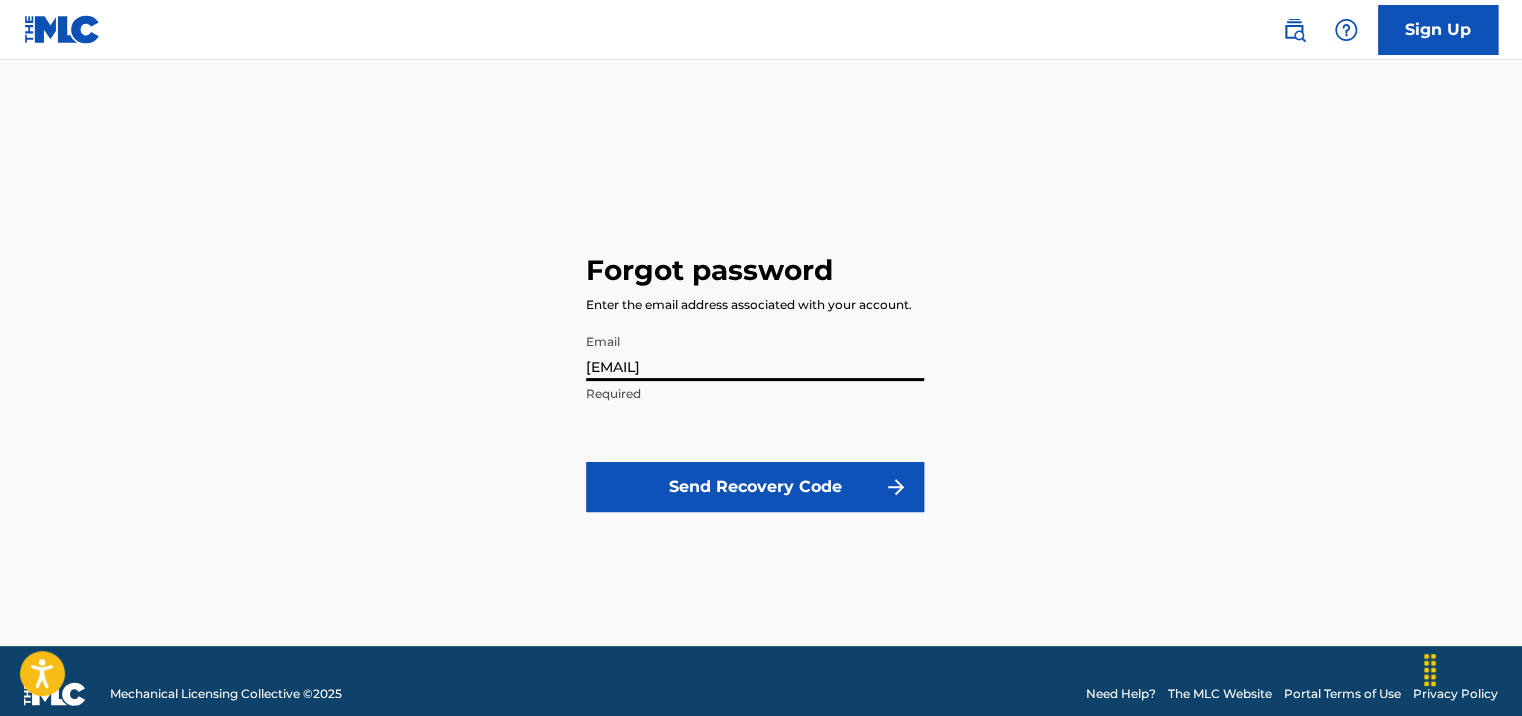 click on "Send Recovery Code" at bounding box center (755, 487) 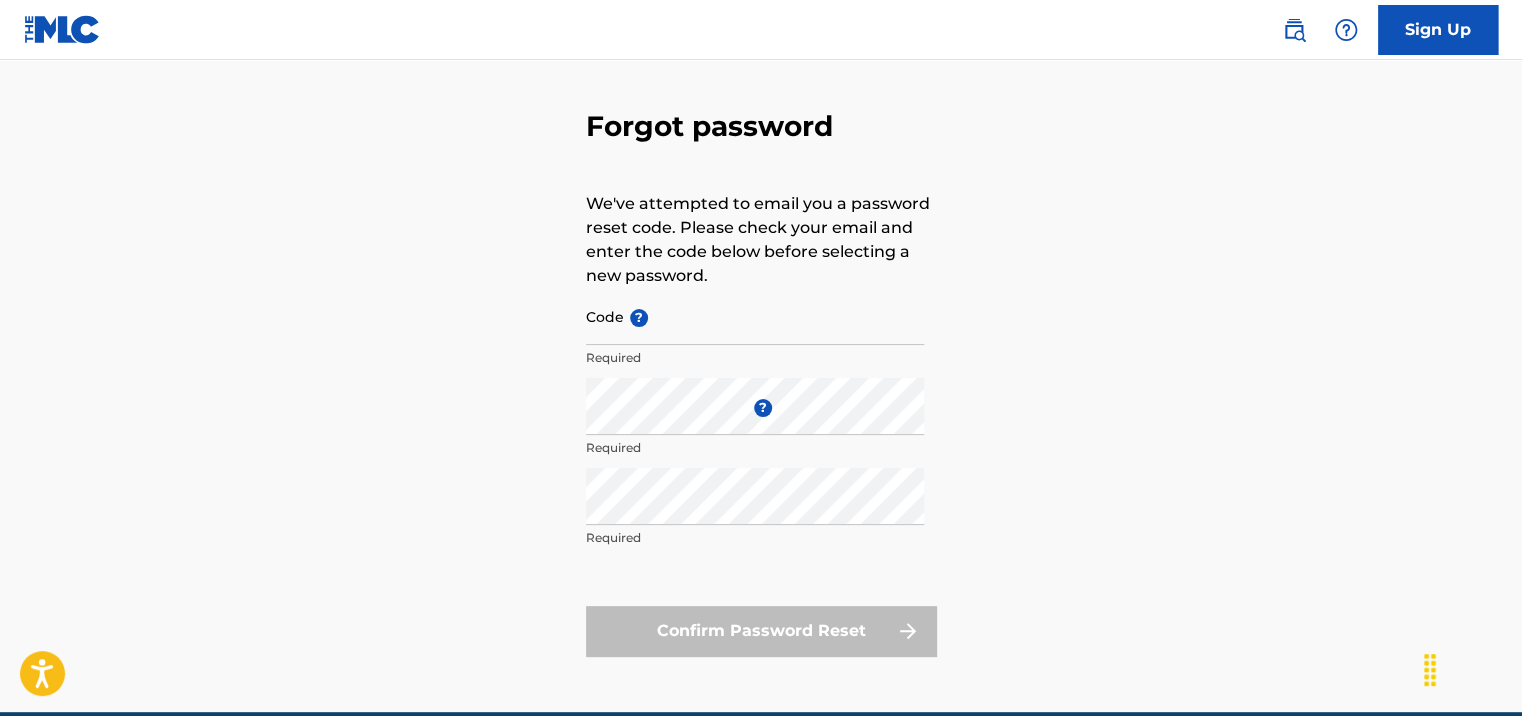 scroll, scrollTop: 100, scrollLeft: 0, axis: vertical 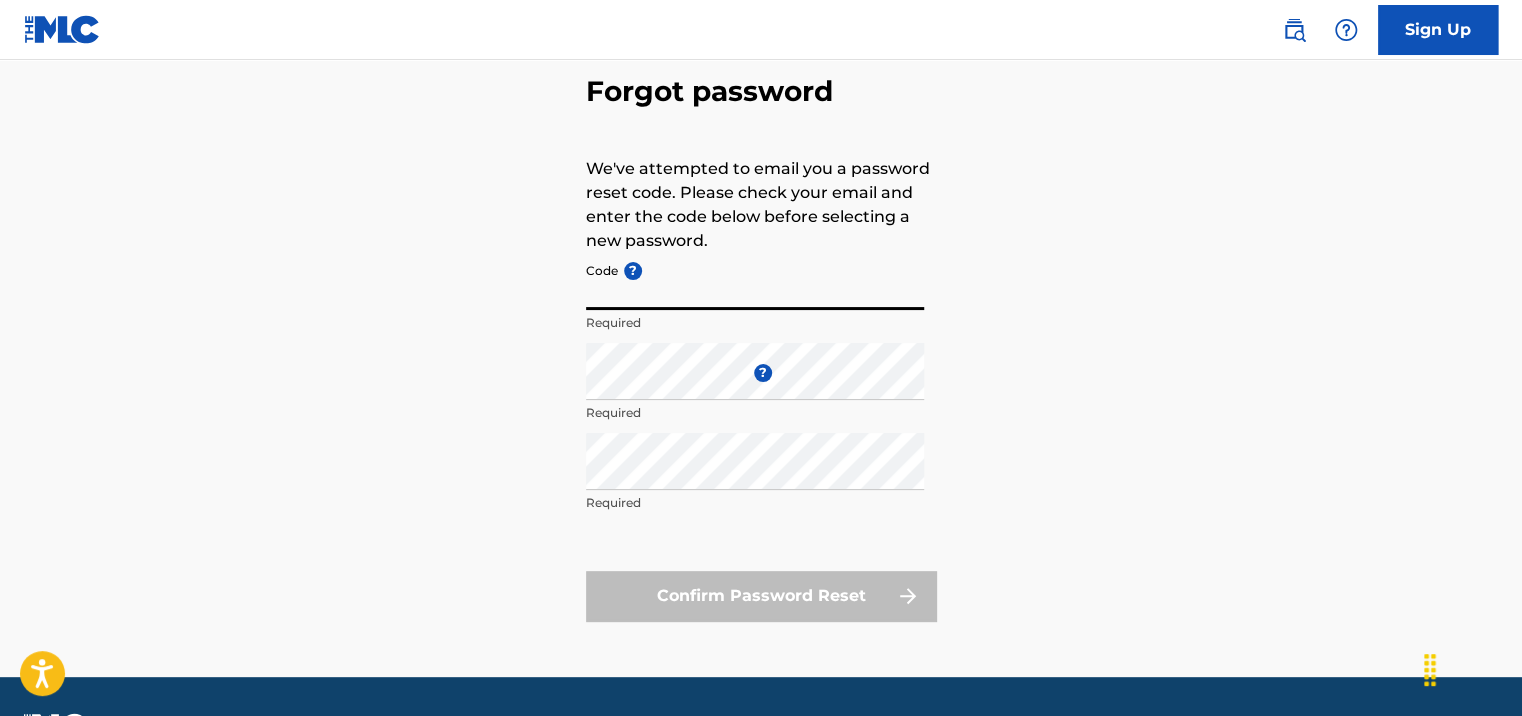 click on "Code ?" at bounding box center [755, 281] 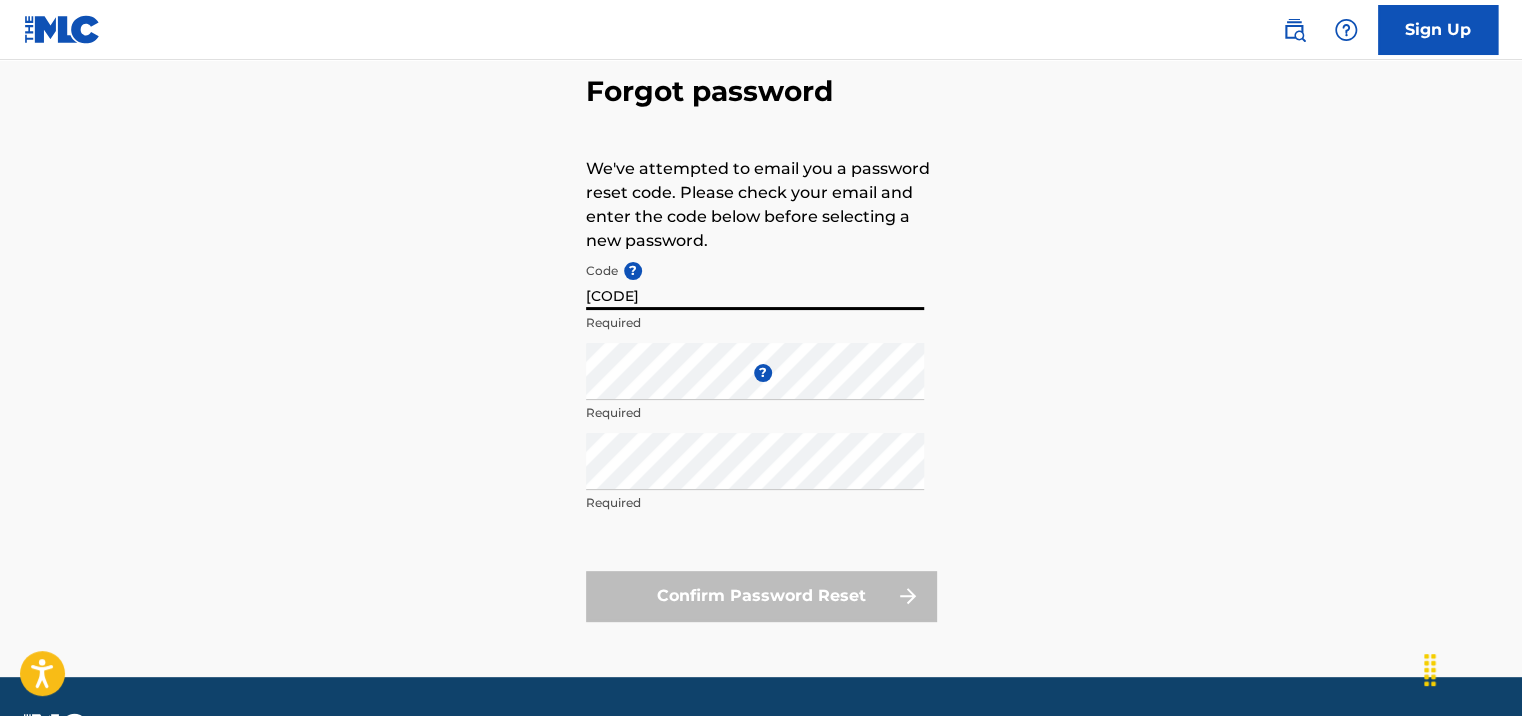 type on "[CODE]" 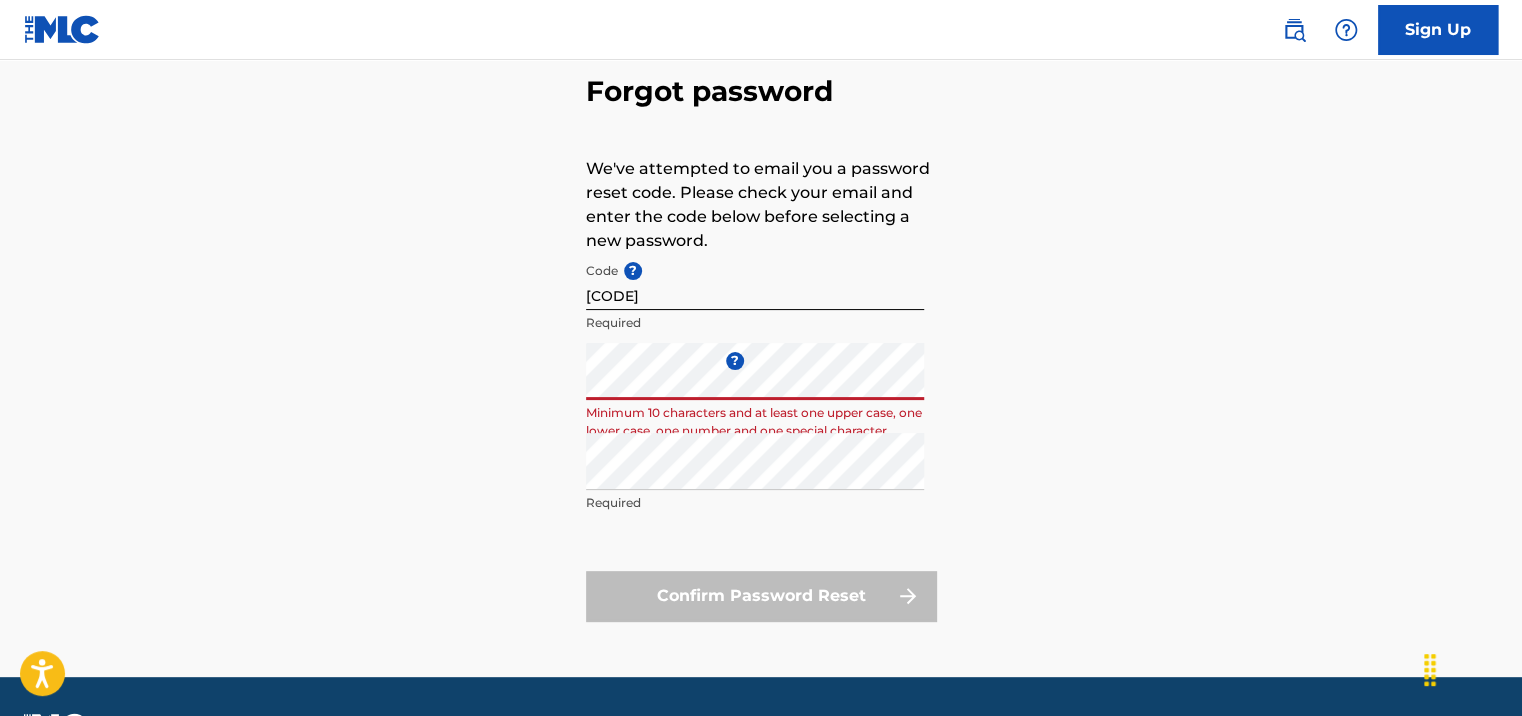 click on "Forgot password We've attempted to email you a password reset code. Please check your email and enter the code below before selecting a new password. Code ? [CODE] Required Enter a new password ? Minimum 10 characters and at least one upper case, one lower case, one number and one special character Repeat the password Required Confirm Password Reset" at bounding box center [761, 343] 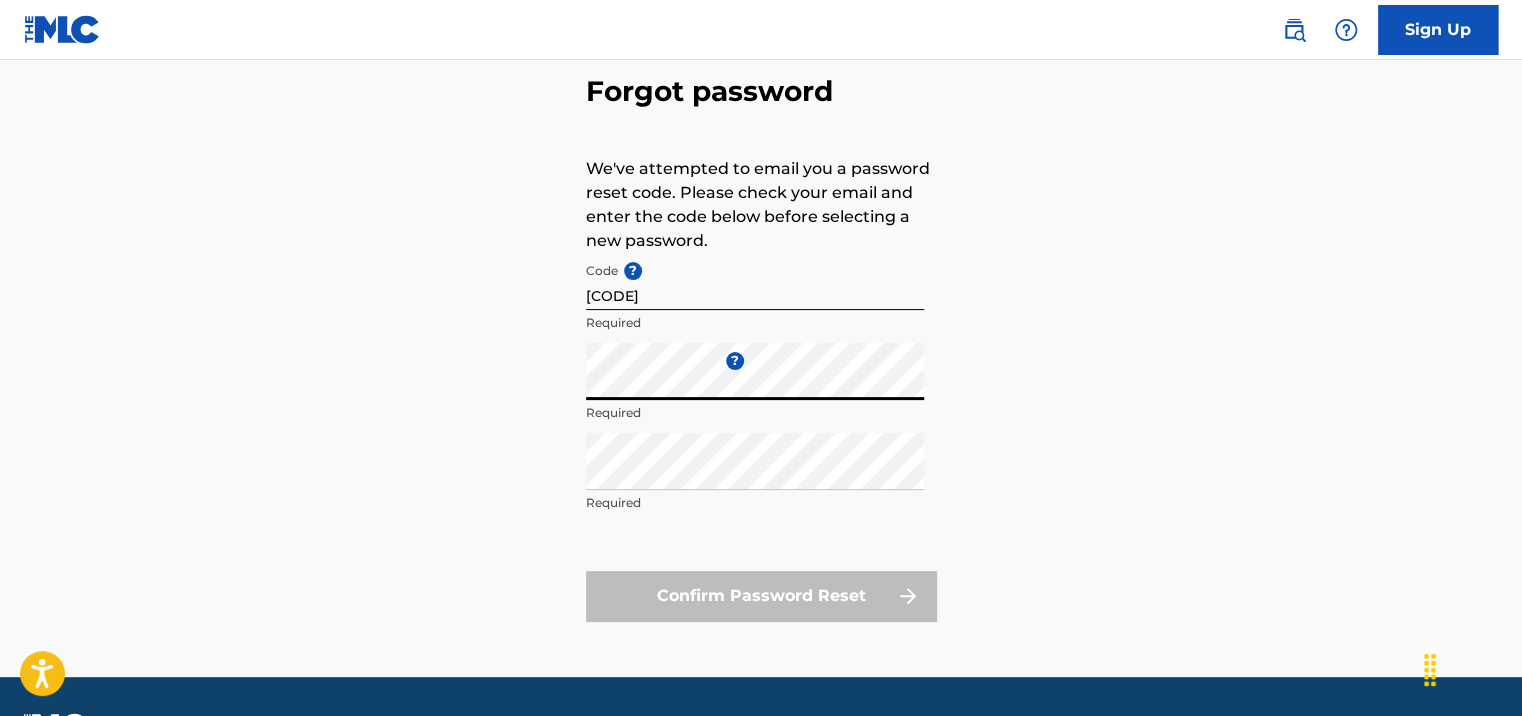 click on "Forgot password We've attempted to email you a password reset code. Please check your email and enter the code below before selecting a new password. Code ? [CODE] Required Enter a new password ? Required Repeat the password Required Confirm Password Reset" at bounding box center [761, 343] 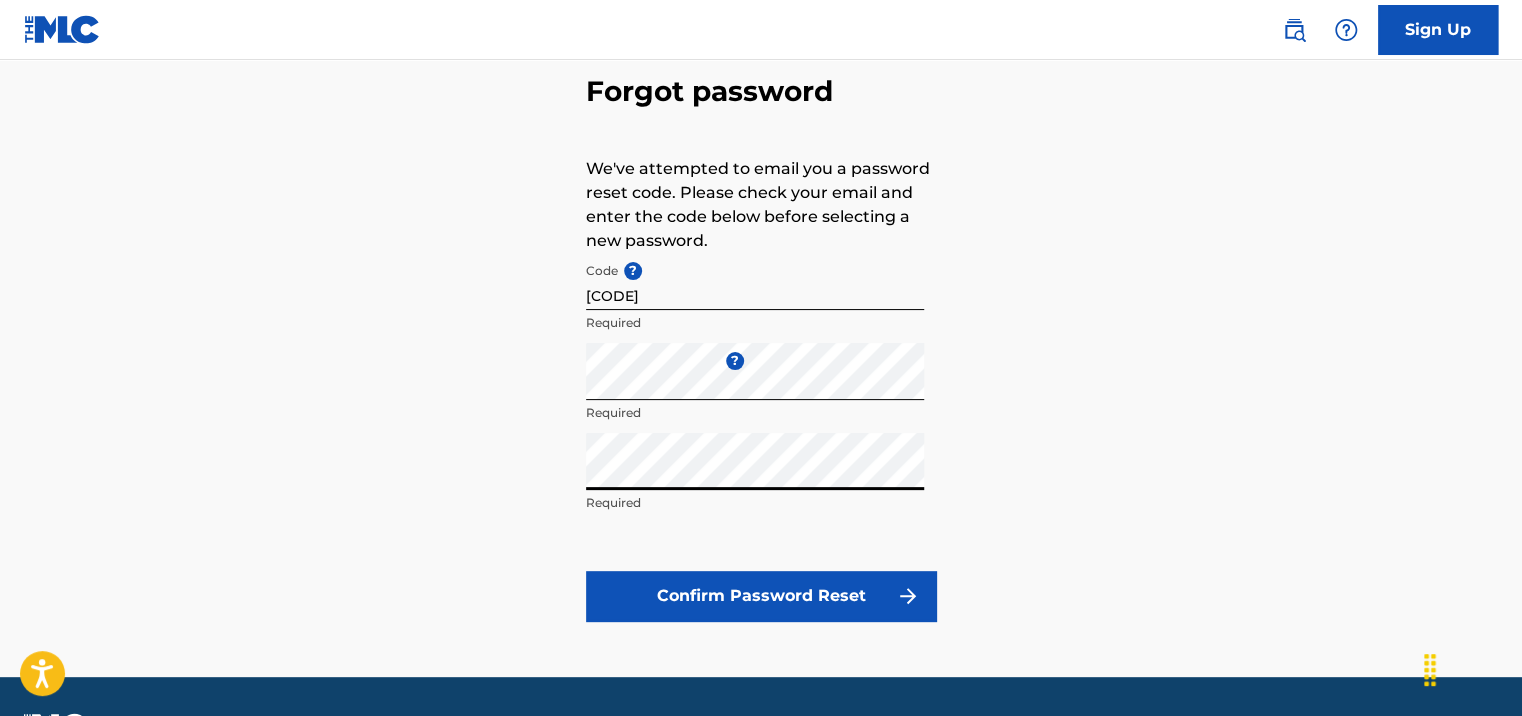 click on "Confirm Password Reset" at bounding box center [761, 596] 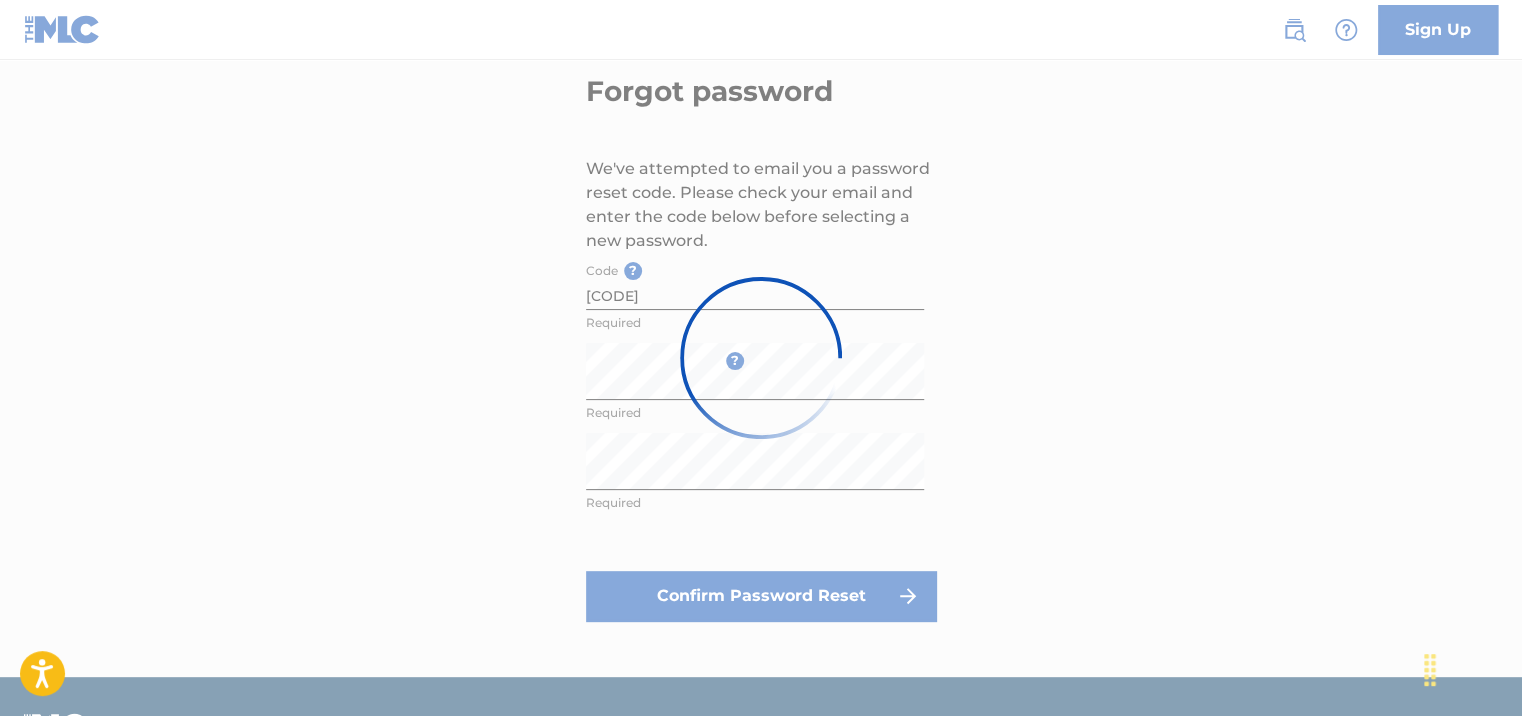 scroll, scrollTop: 0, scrollLeft: 0, axis: both 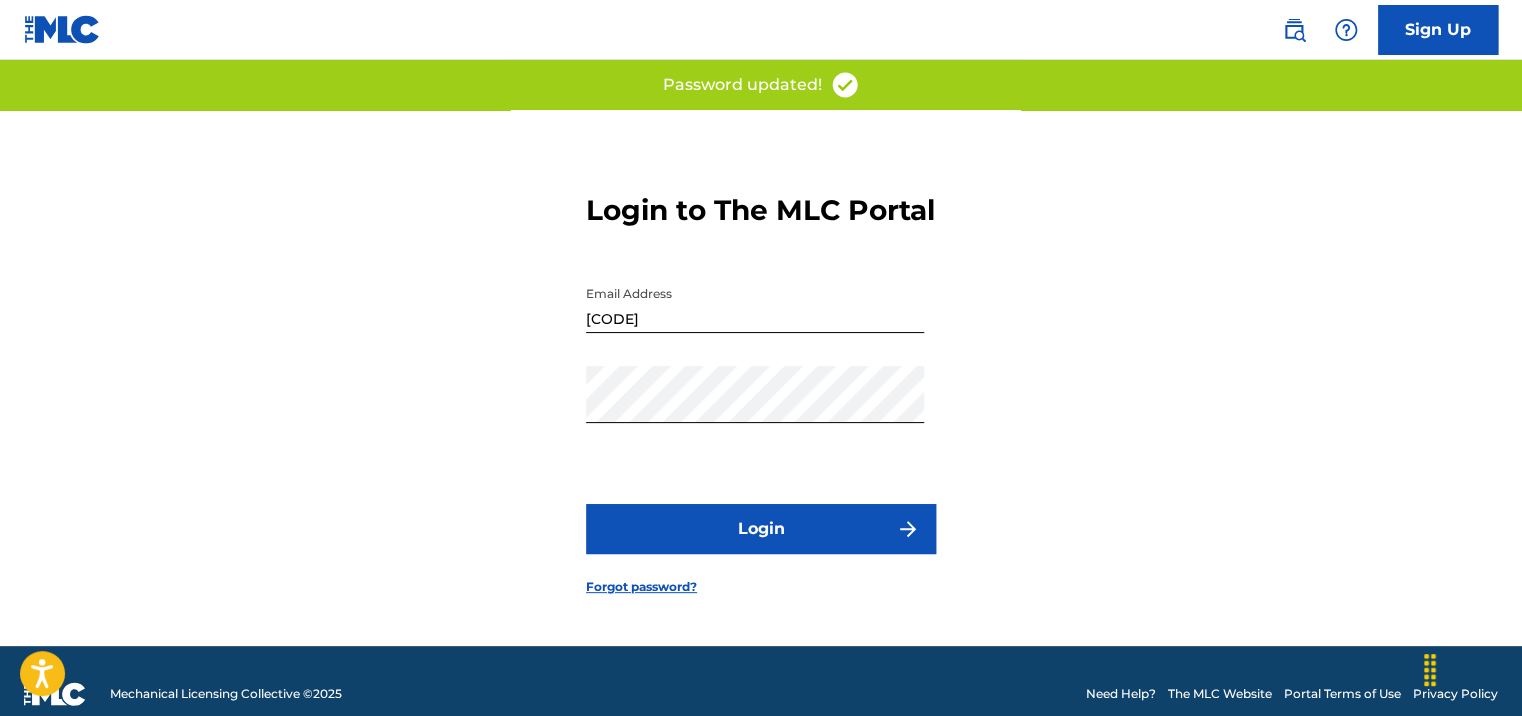 click on "[CODE]" at bounding box center [755, 304] 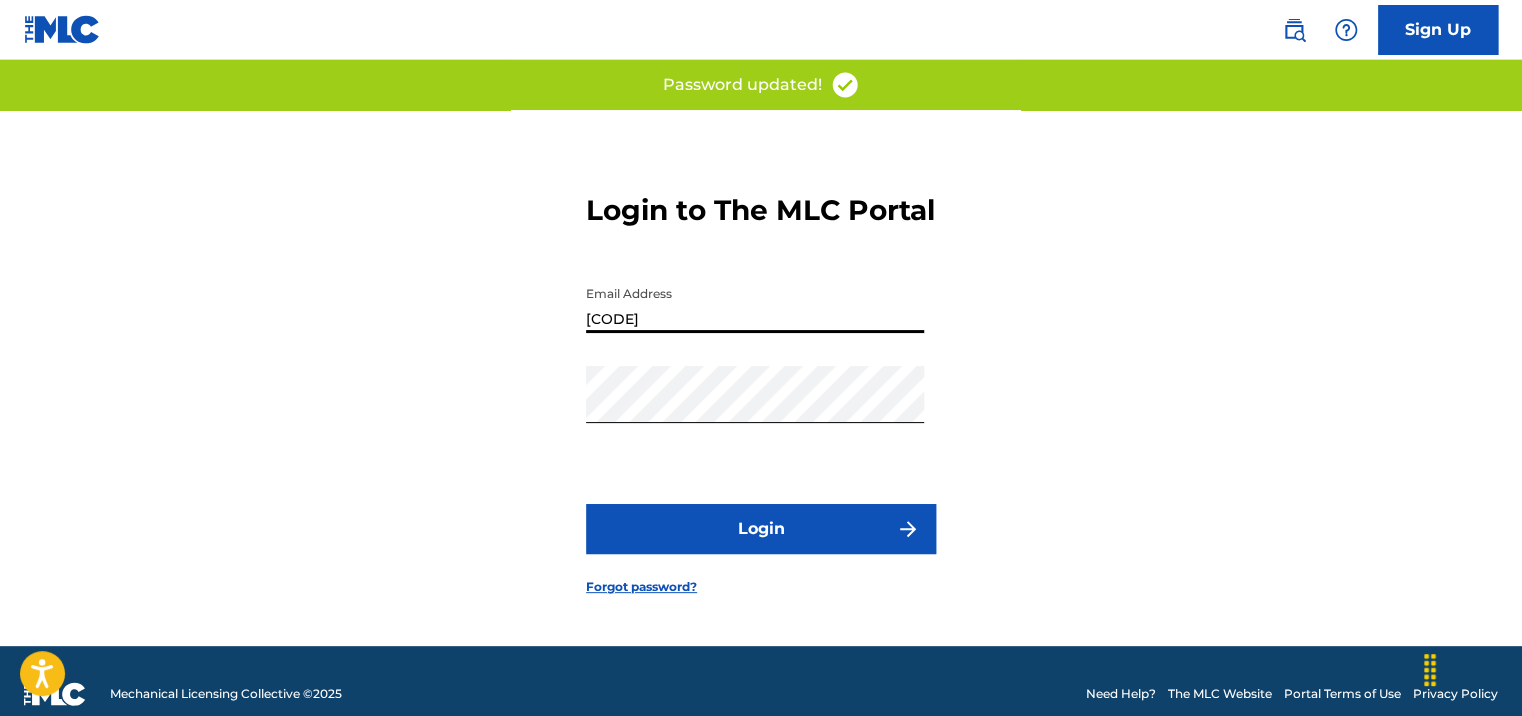 click on "[CODE]" at bounding box center [755, 304] 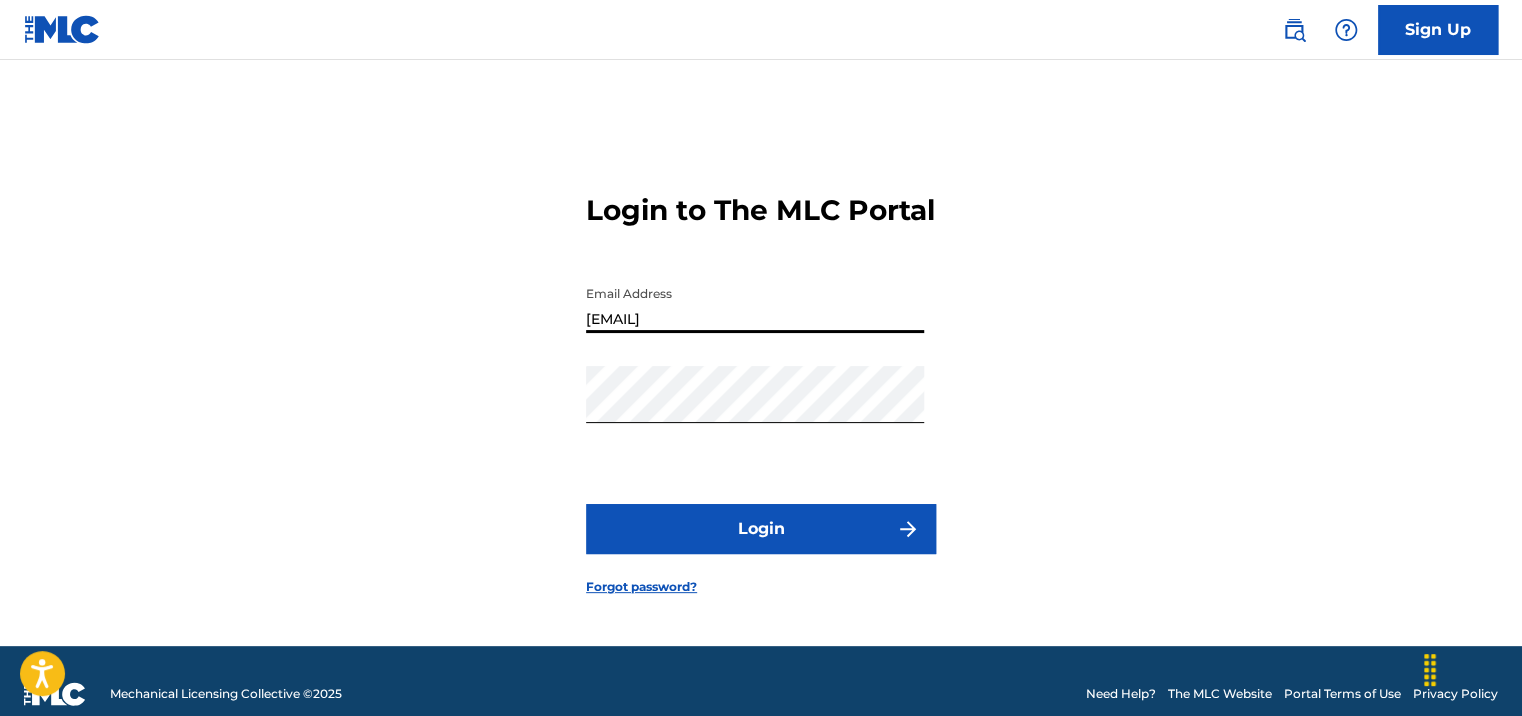 click on "Login" at bounding box center [761, 529] 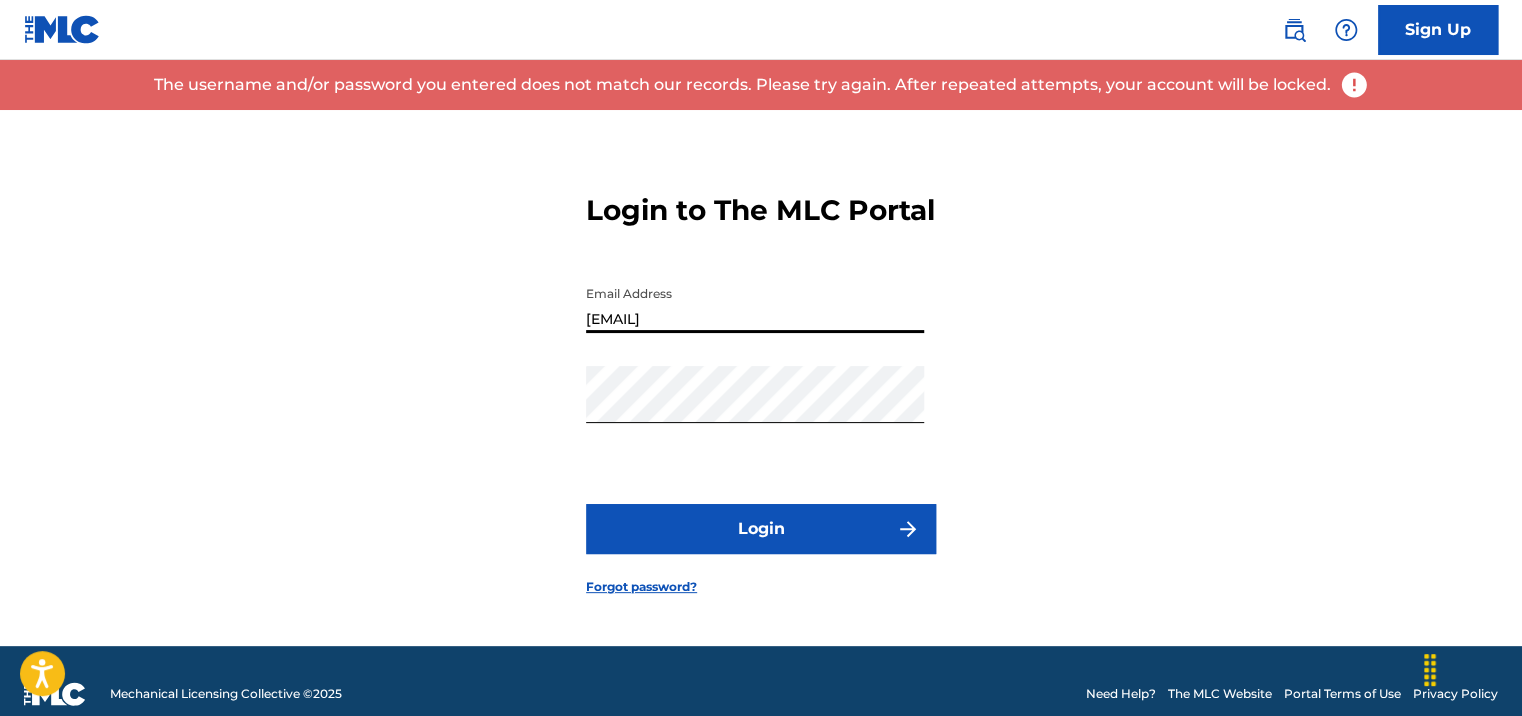 click on "[EMAIL]" at bounding box center [755, 304] 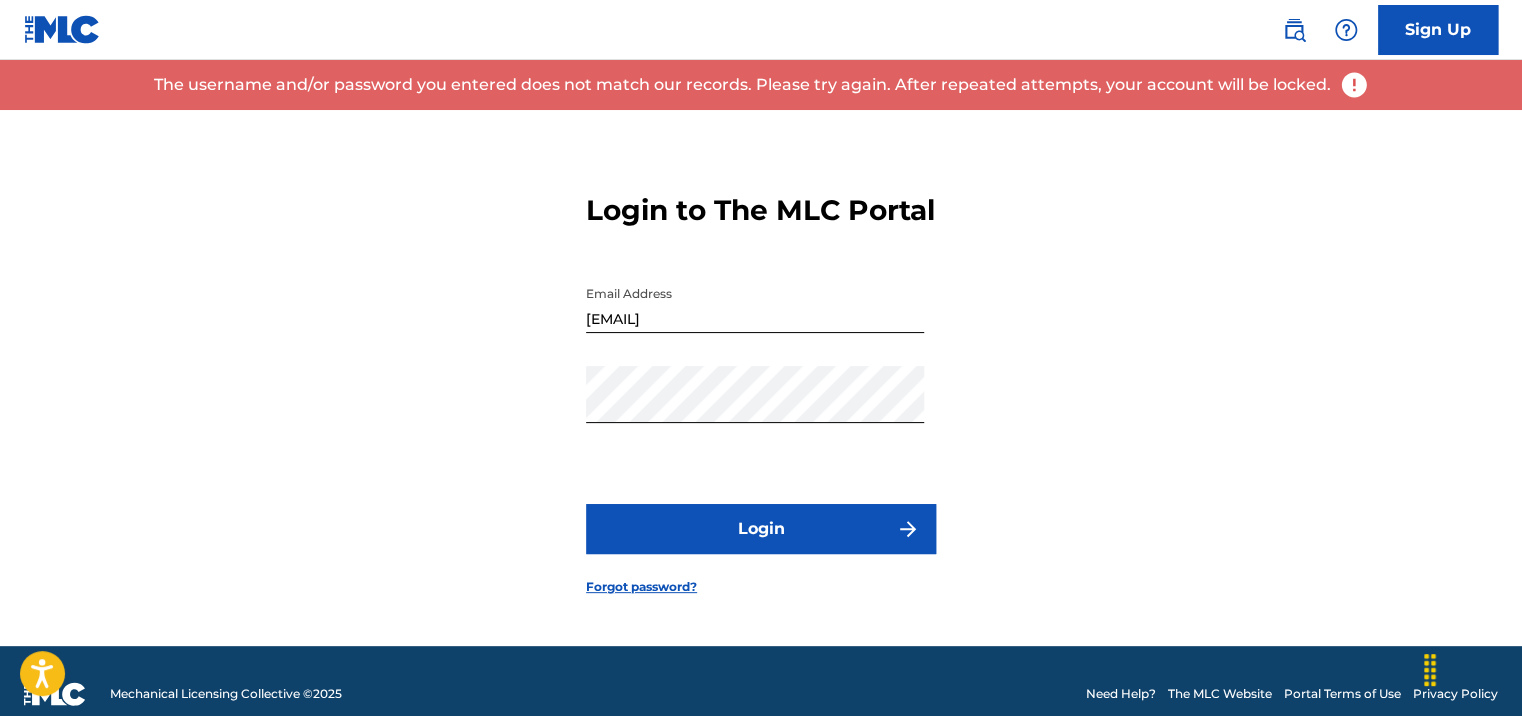 click on "Login to The MLC Portal Email Address [EMAIL] Password Login Forgot password?" at bounding box center (761, 378) 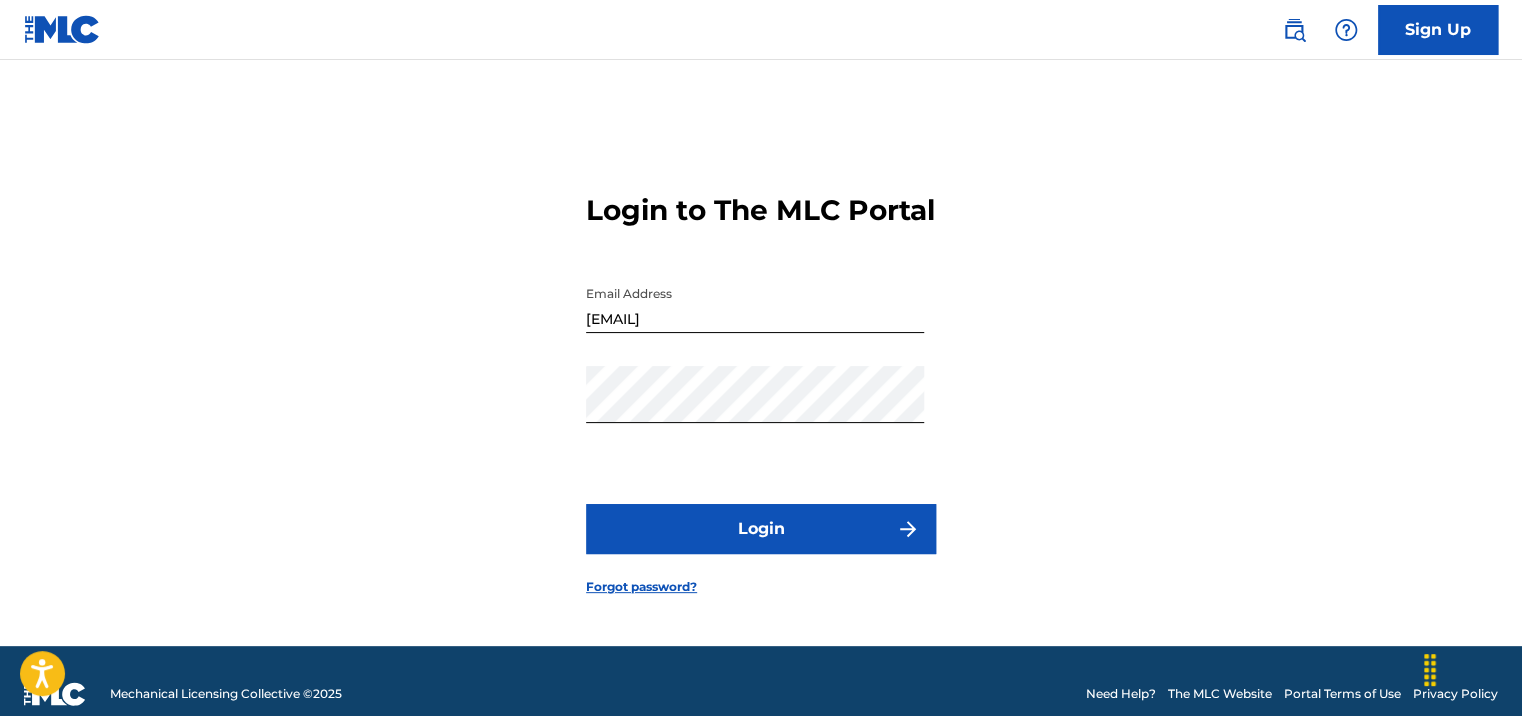 click on "Login to The MLC Portal Email Address [EMAIL] Password Login Forgot password?" at bounding box center [761, 378] 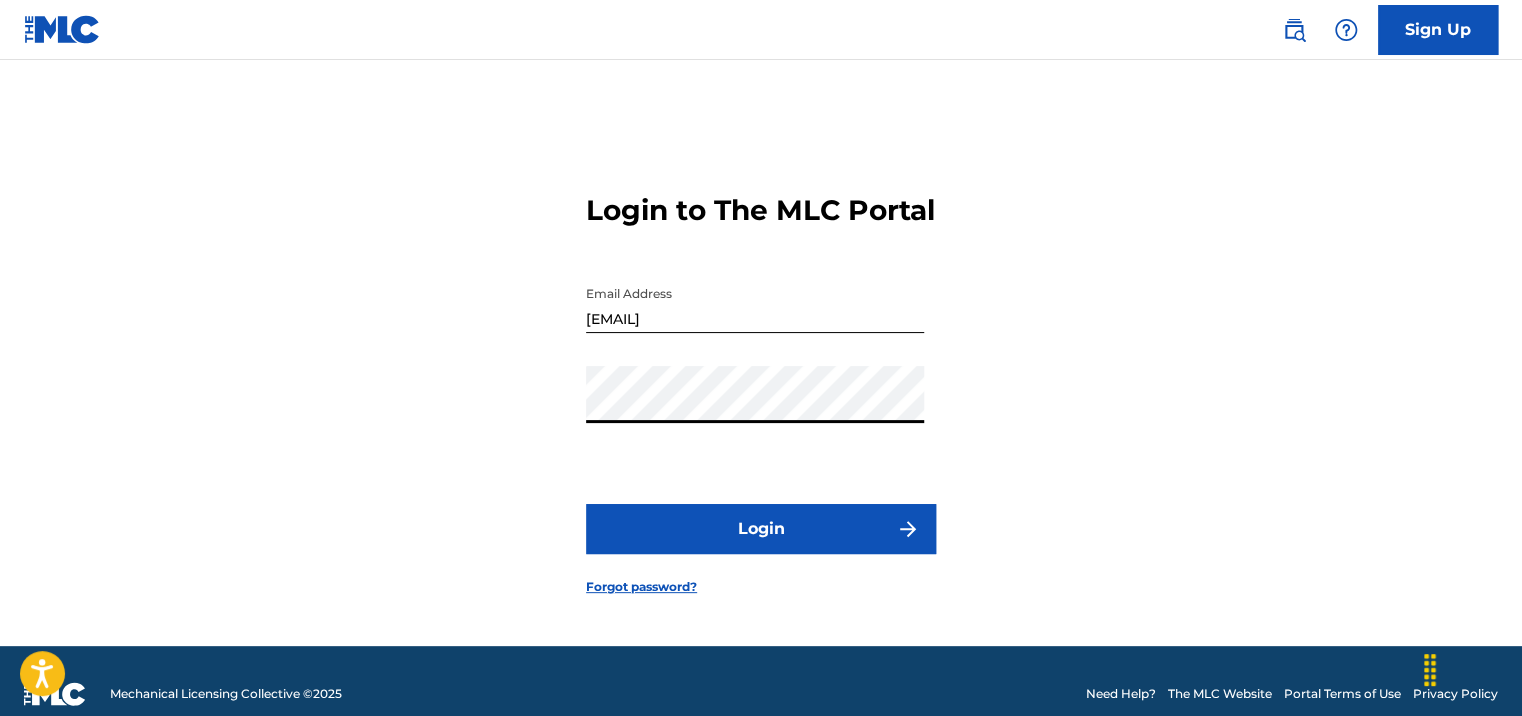 click on "Login to The MLC Portal Email Address [EMAIL] Password Login Forgot password?" at bounding box center [761, 378] 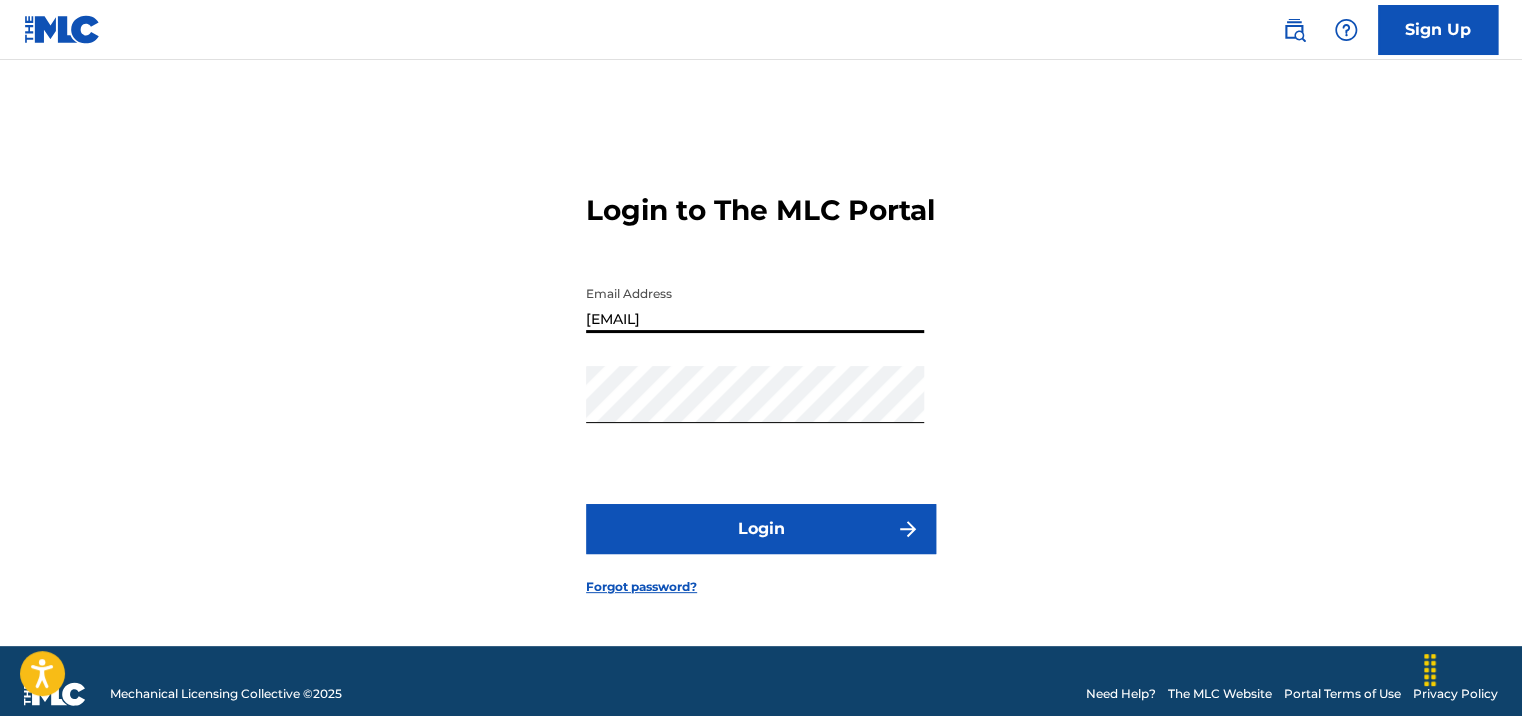 type on "[EMAIL]" 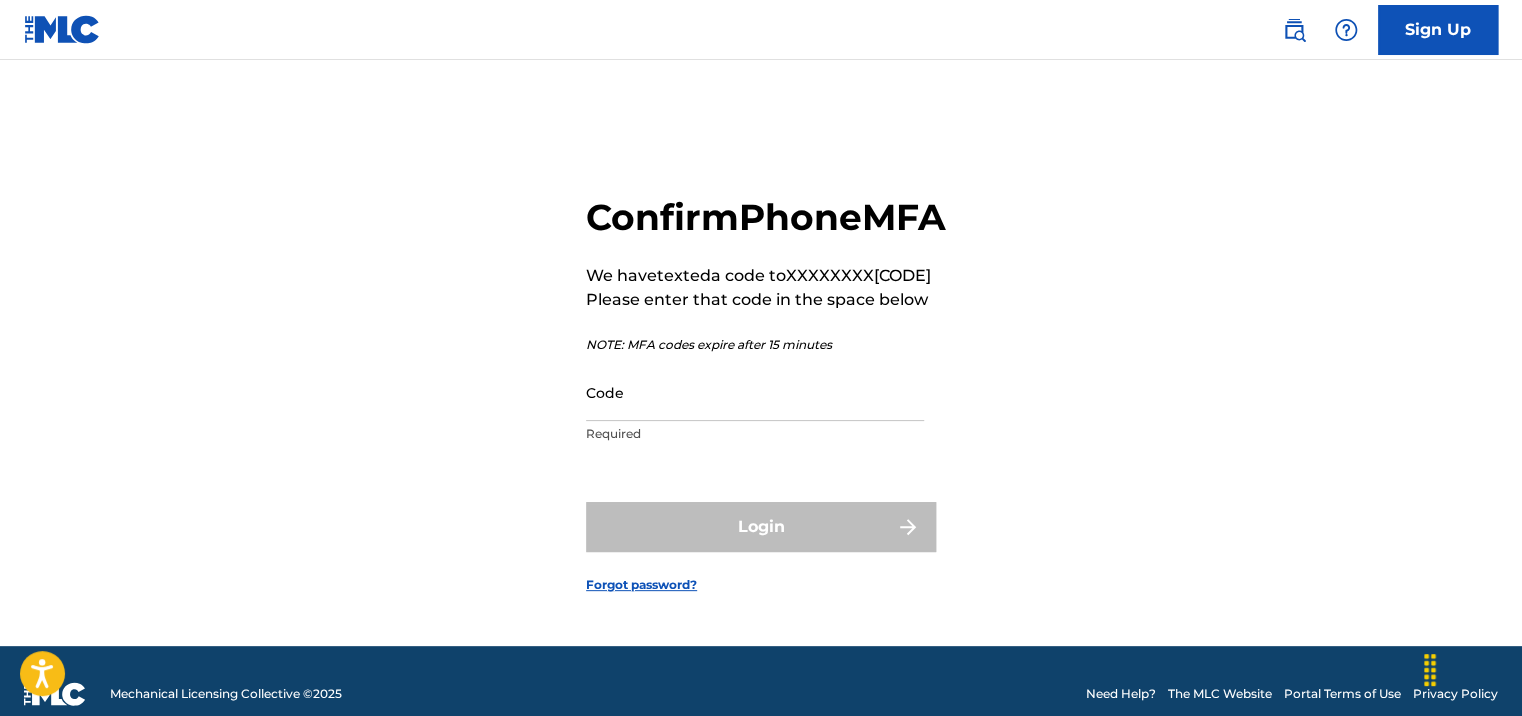 click on "Confirm  Phone   MFA We have  texted   a code to  XXXXXXXX[CODE] Please enter that code in the space below NOTE: MFA codes expire after 15 minutes Code Required Login Forgot password?" at bounding box center (761, 378) 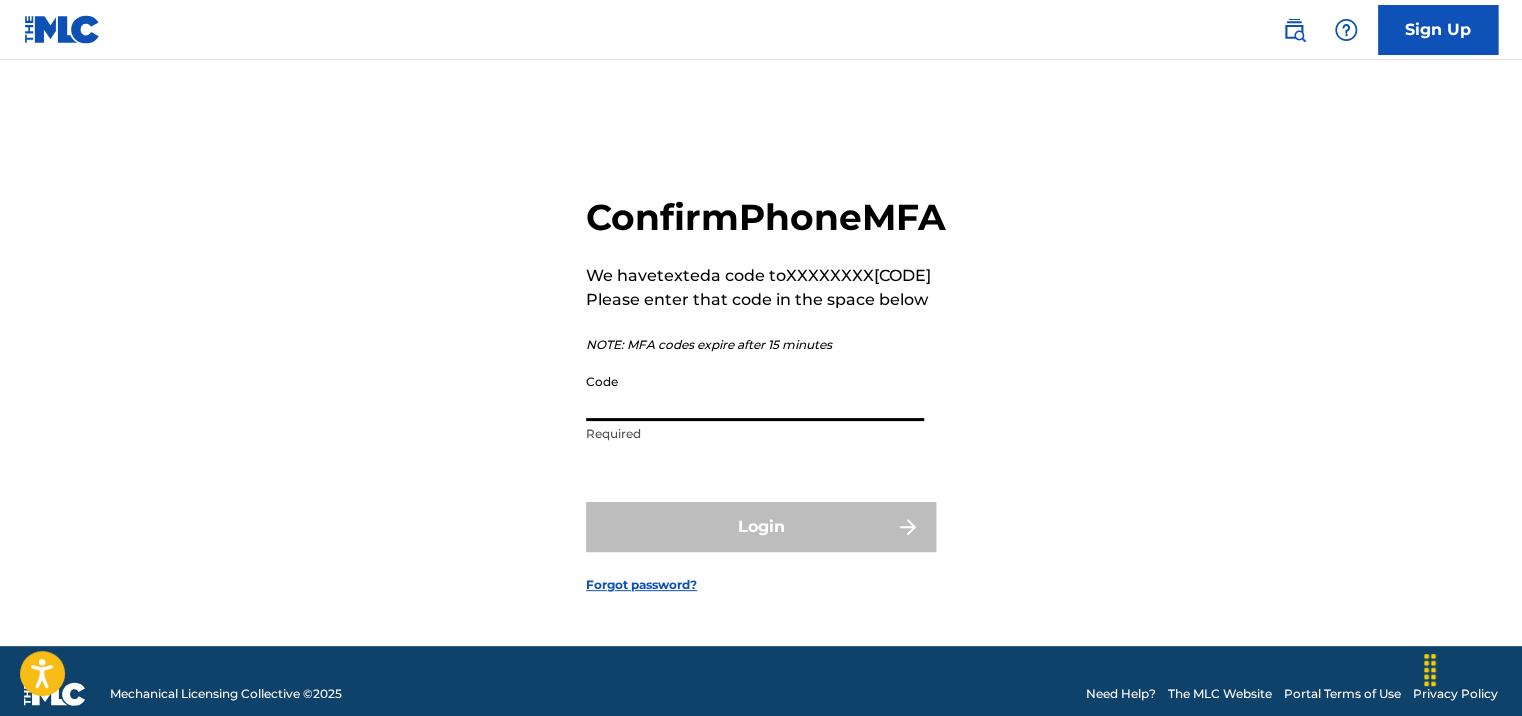 click on "Code" at bounding box center [755, 392] 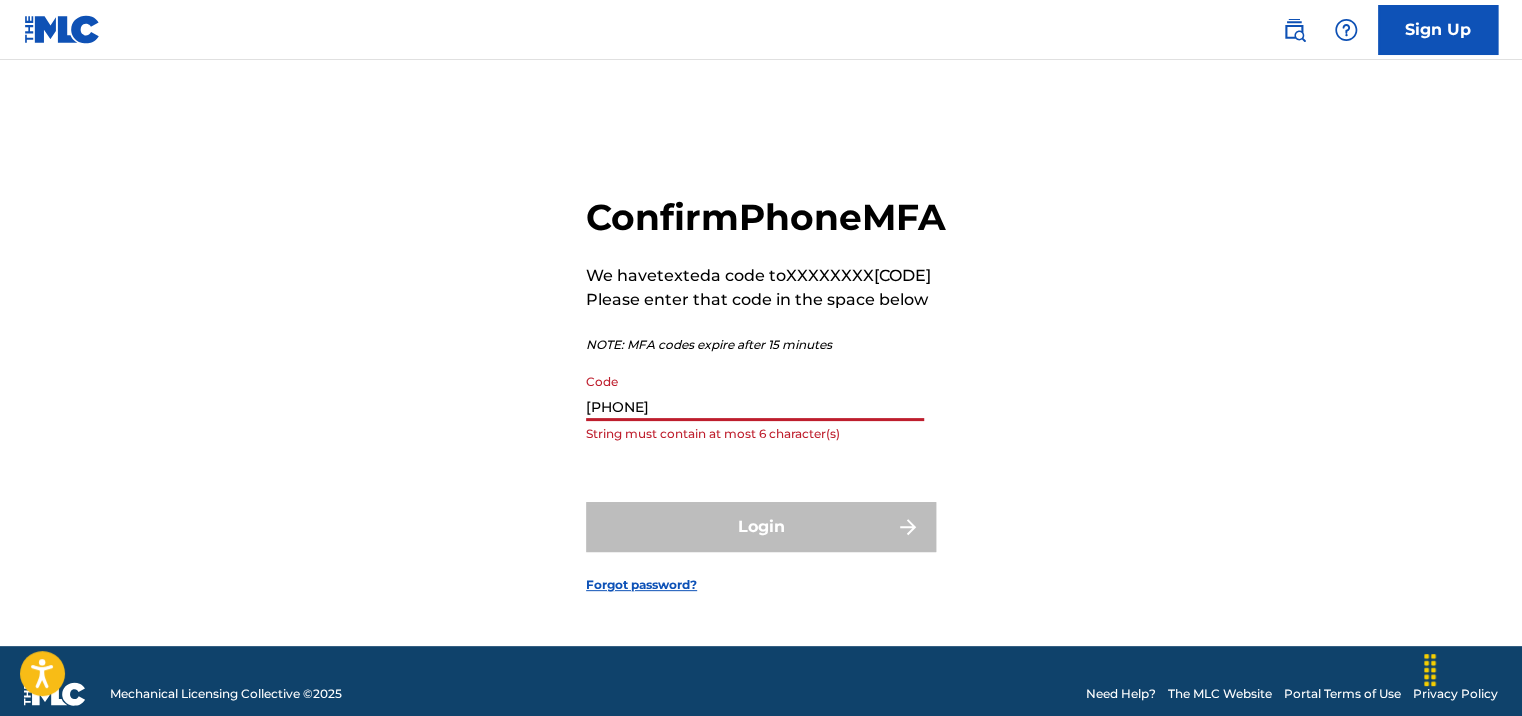click on "[PHONE]" at bounding box center (755, 392) 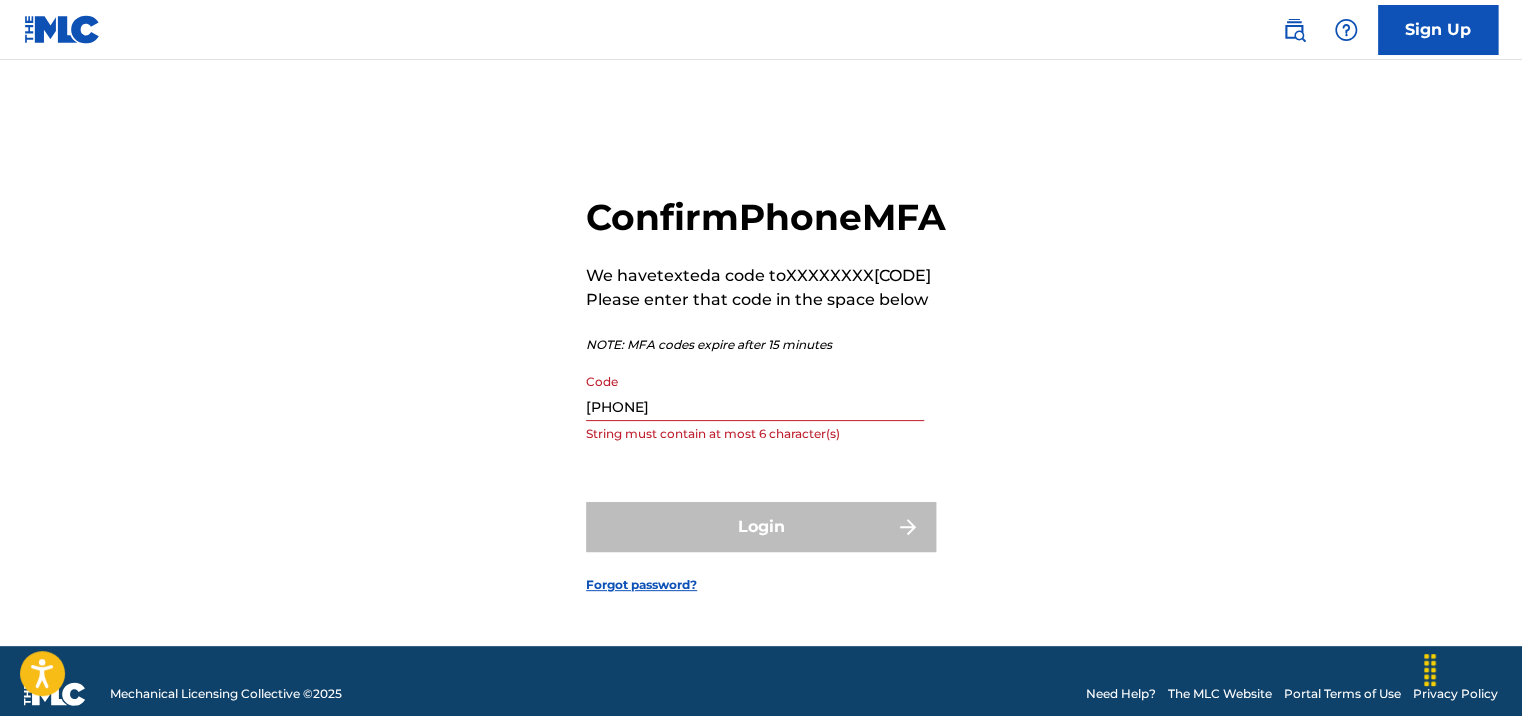 click on "[PHONE]" at bounding box center (755, 392) 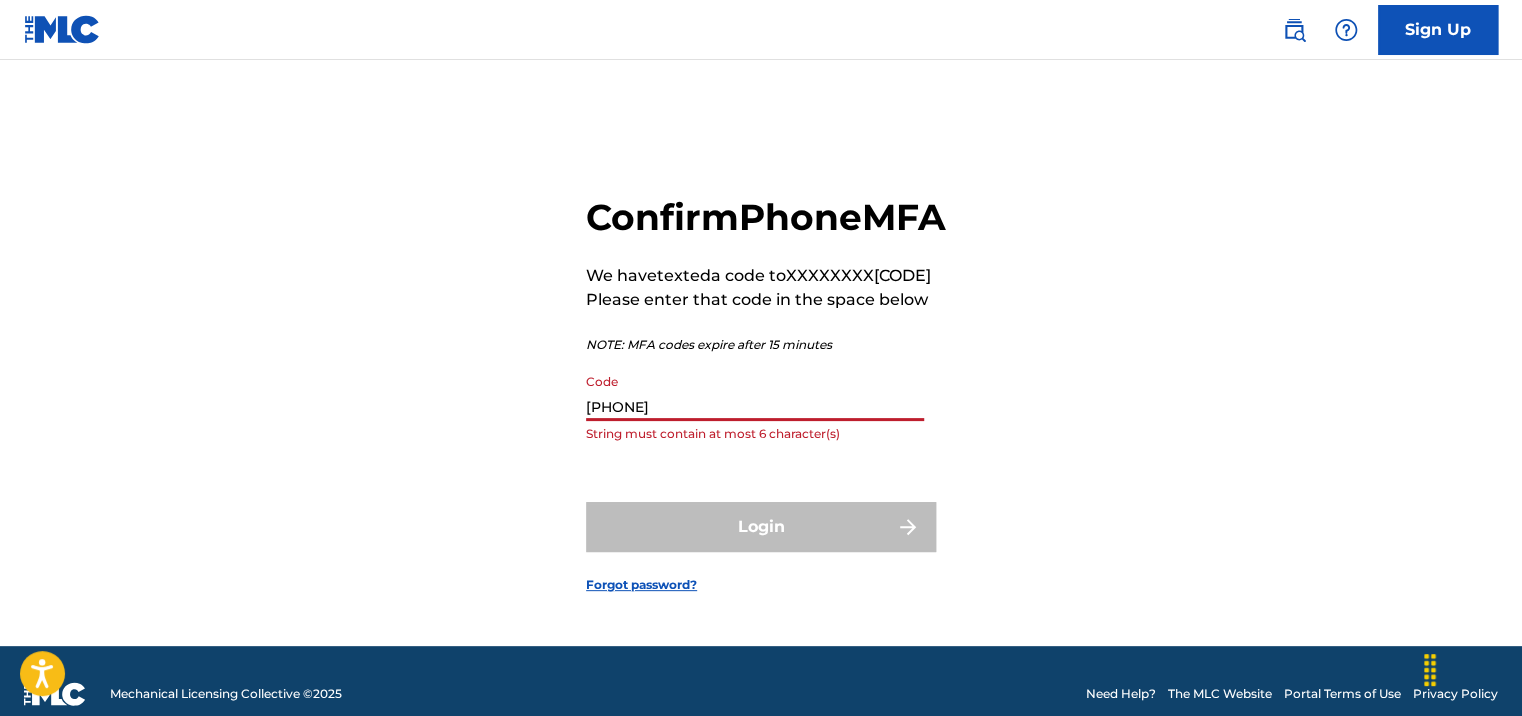 drag, startPoint x: 607, startPoint y: 436, endPoint x: 553, endPoint y: 432, distance: 54.147945 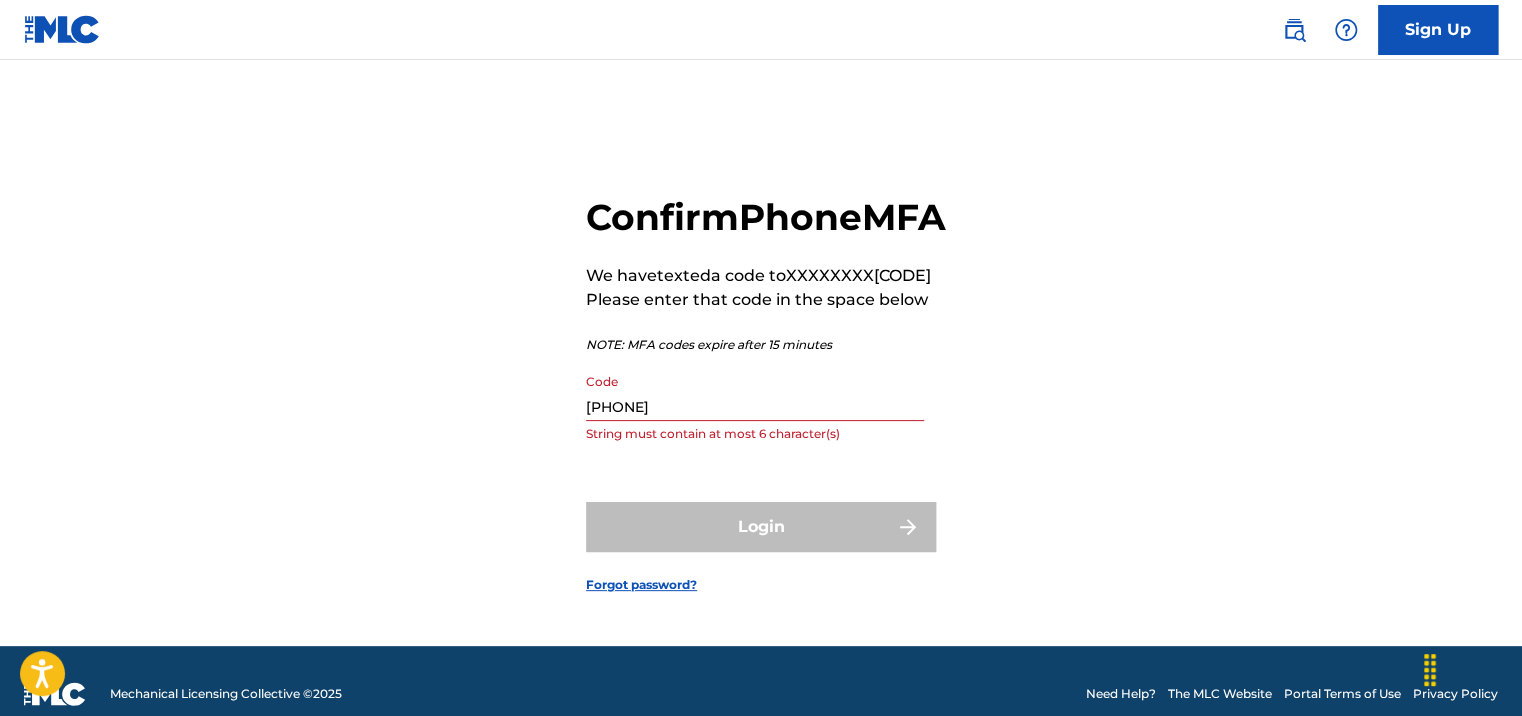 click on "[PHONE]" at bounding box center [755, 392] 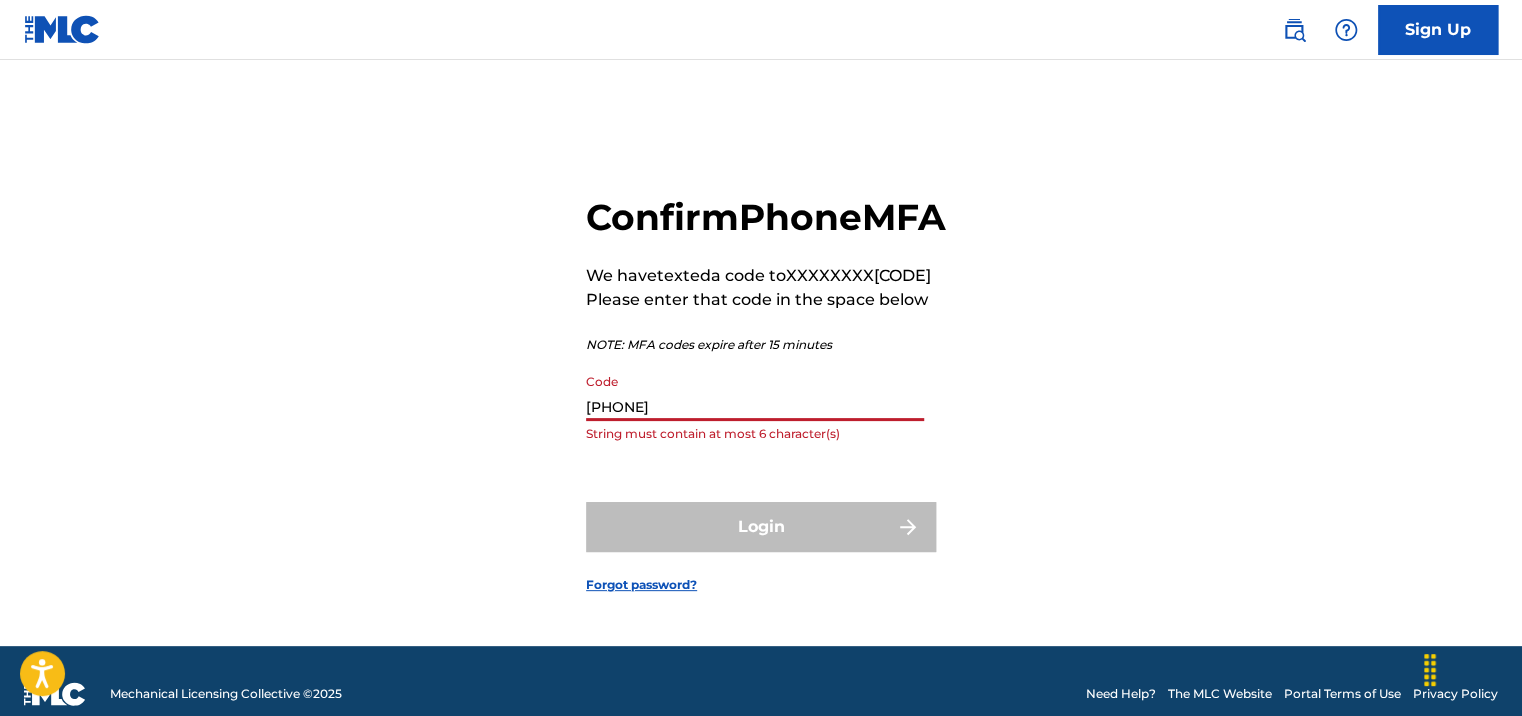 click on "[PHONE]" at bounding box center (755, 392) 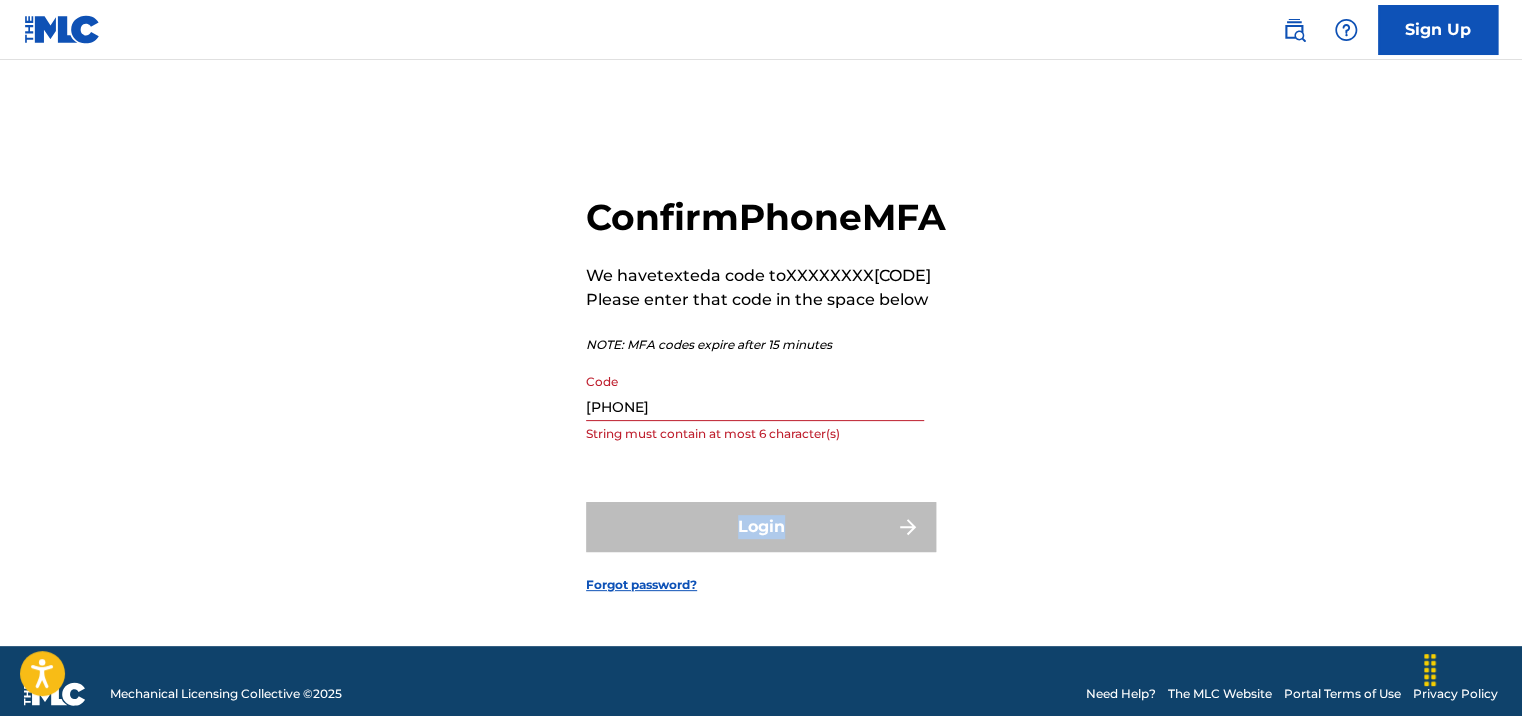 click on "Login" at bounding box center [761, 527] 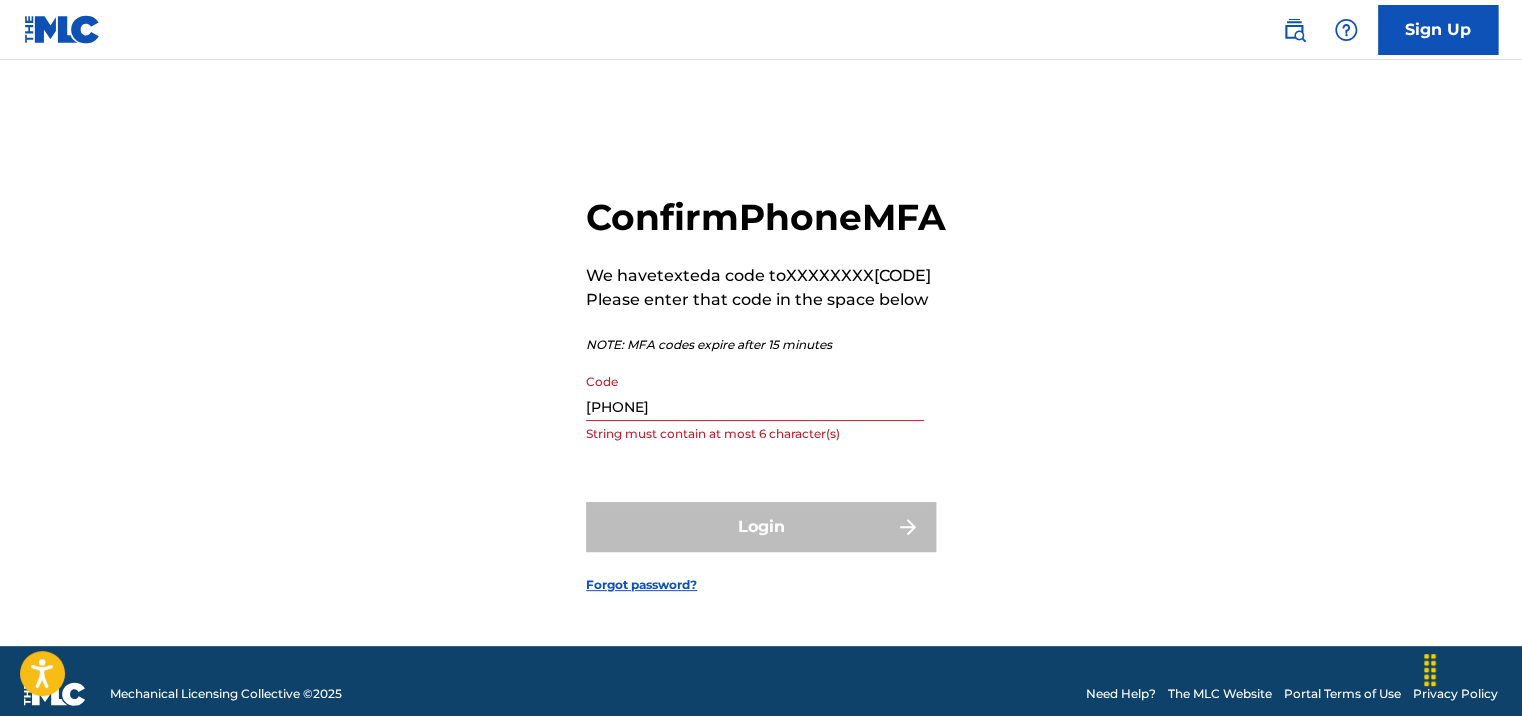 drag, startPoint x: 702, startPoint y: 561, endPoint x: 804, endPoint y: 410, distance: 182.2224 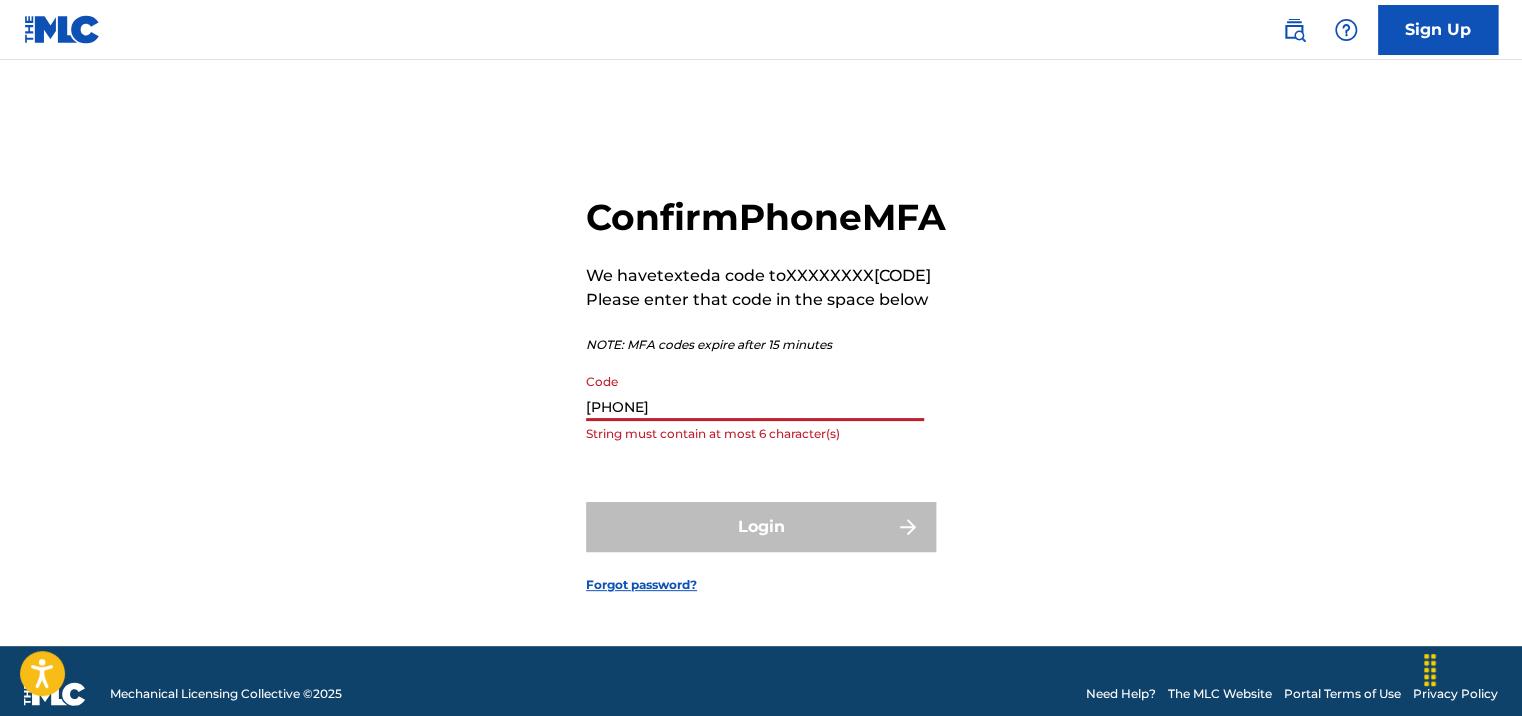 drag, startPoint x: 615, startPoint y: 429, endPoint x: 501, endPoint y: 437, distance: 114.28036 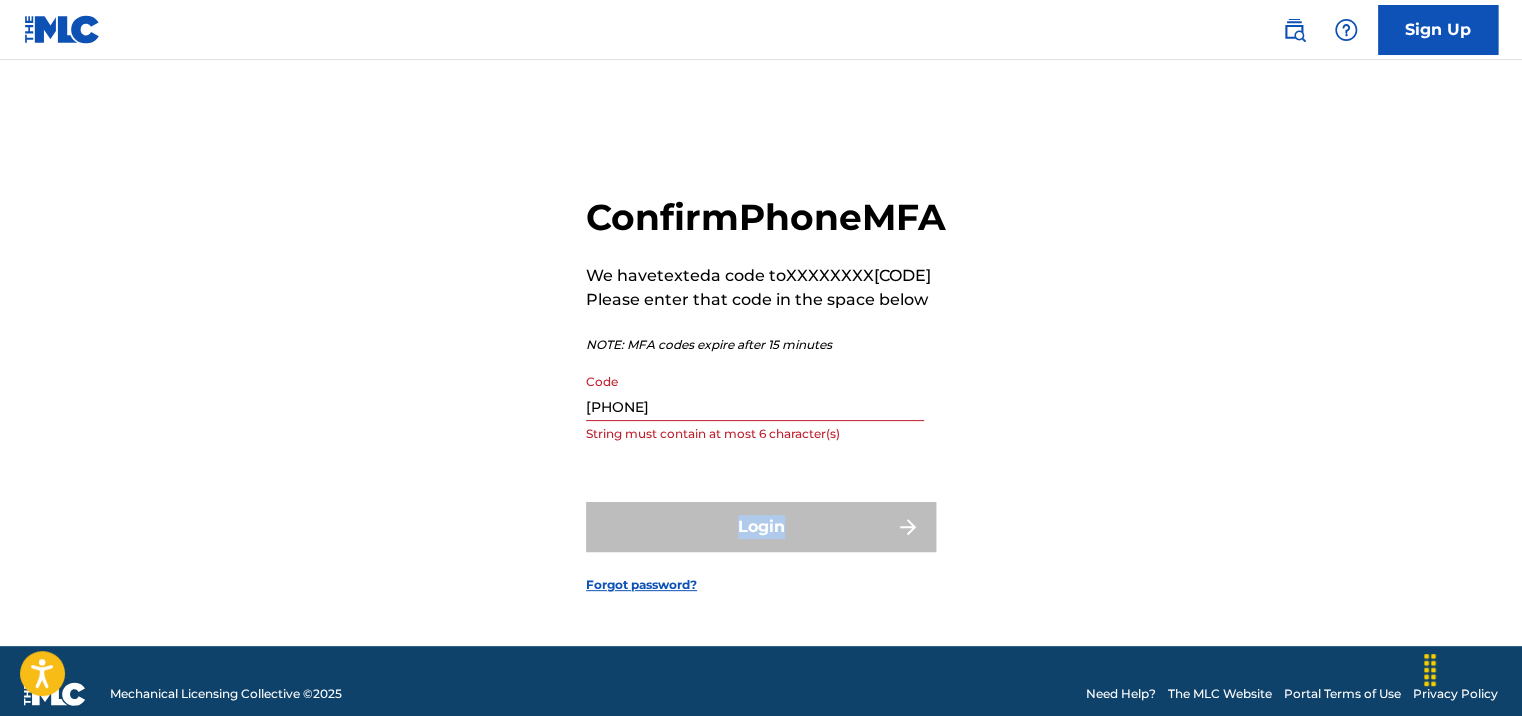 click on "Login" at bounding box center (761, 527) 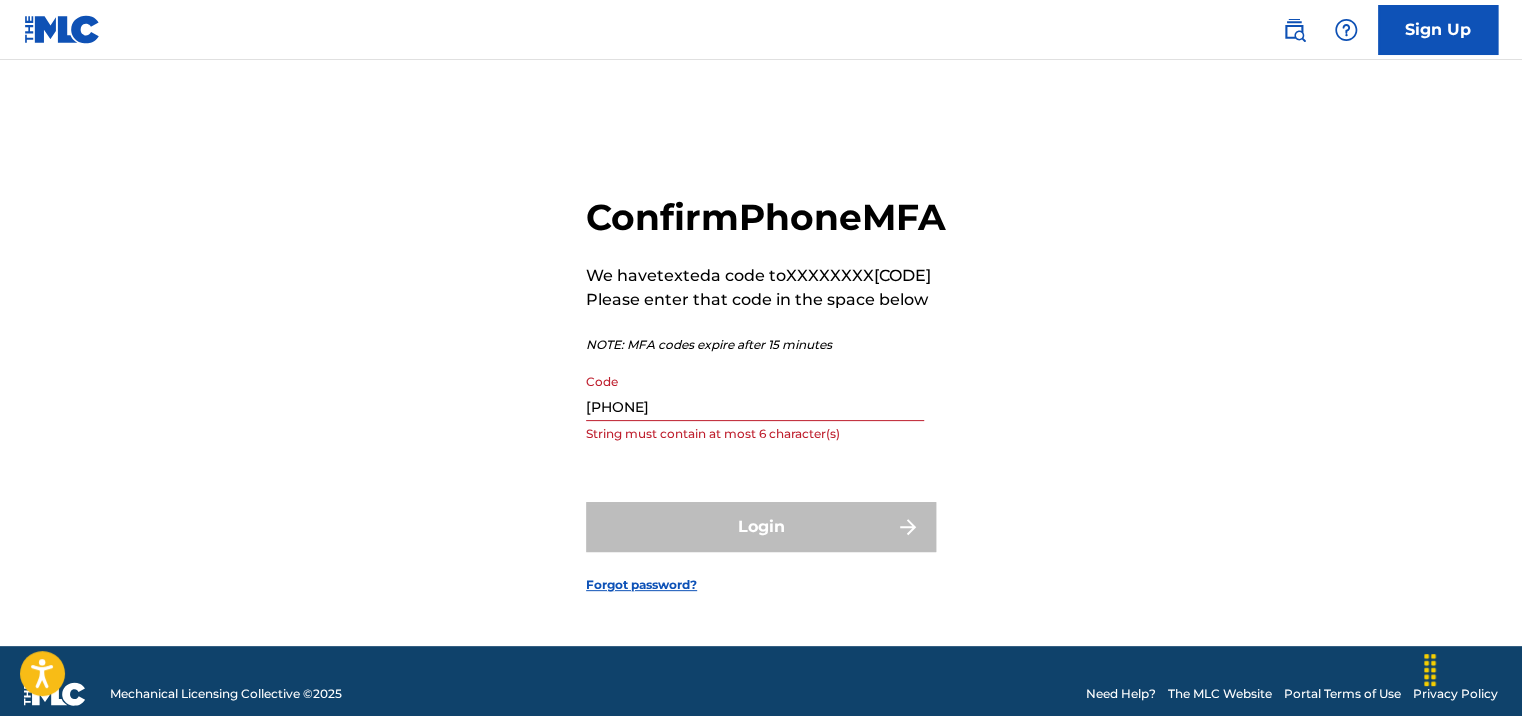 drag, startPoint x: 689, startPoint y: 548, endPoint x: 588, endPoint y: 429, distance: 156.08331 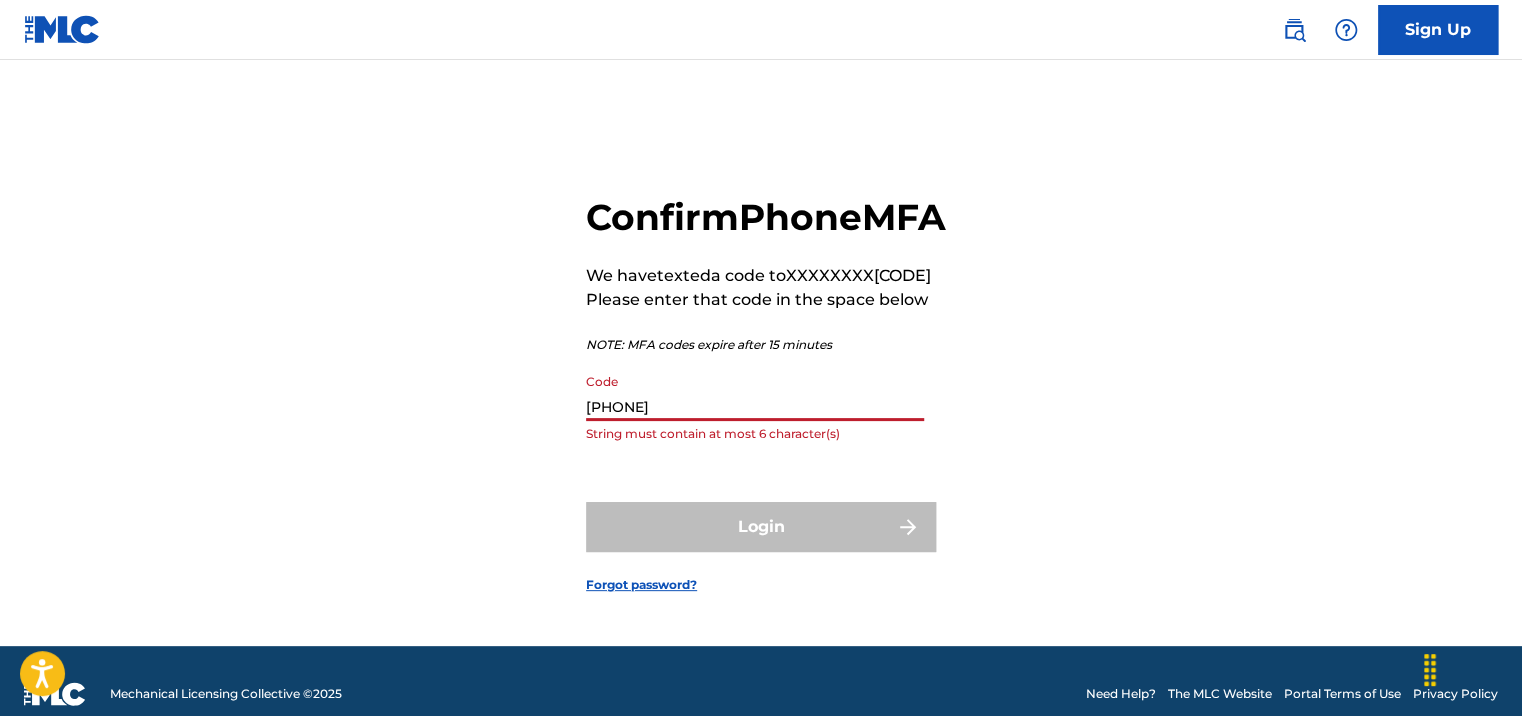 paste on "[PHONE]" 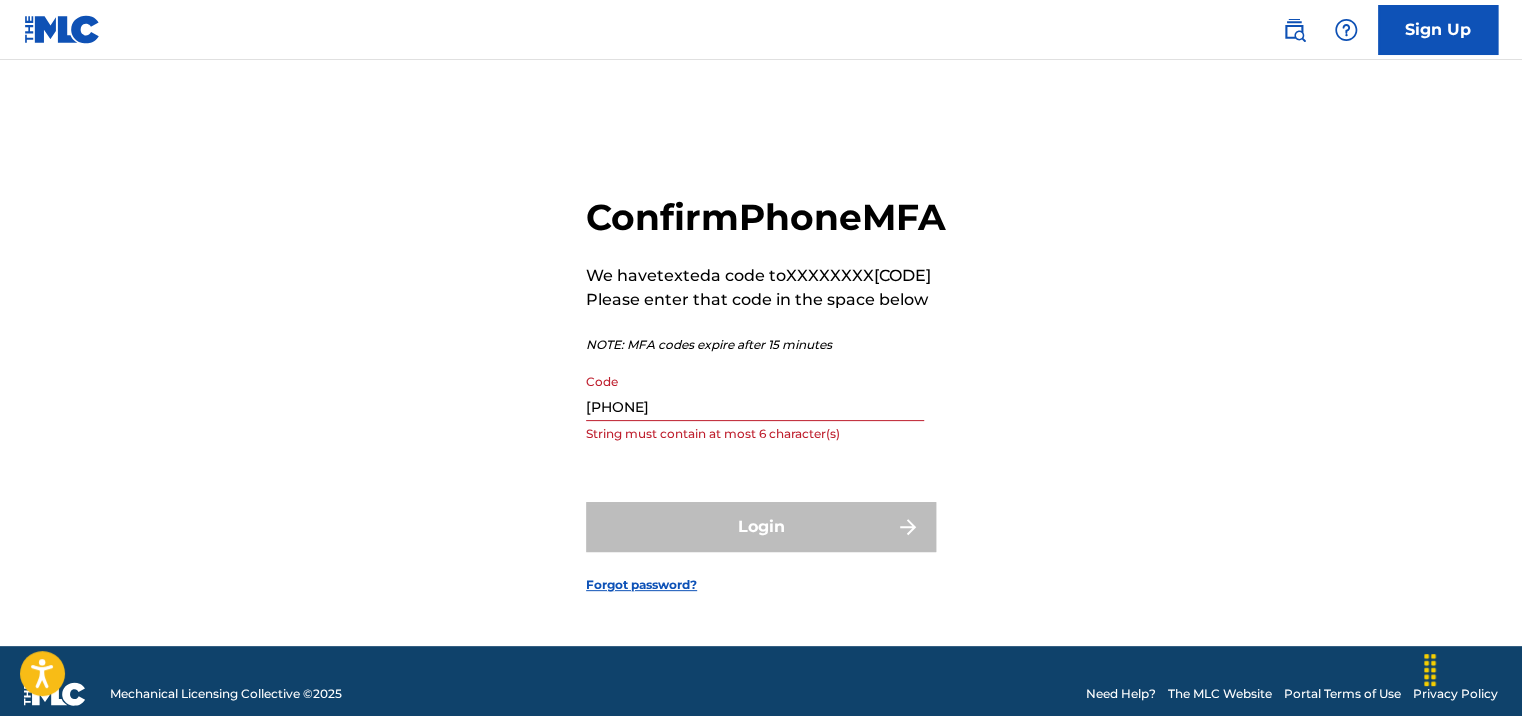 click on "[PHONE]" at bounding box center (755, 392) 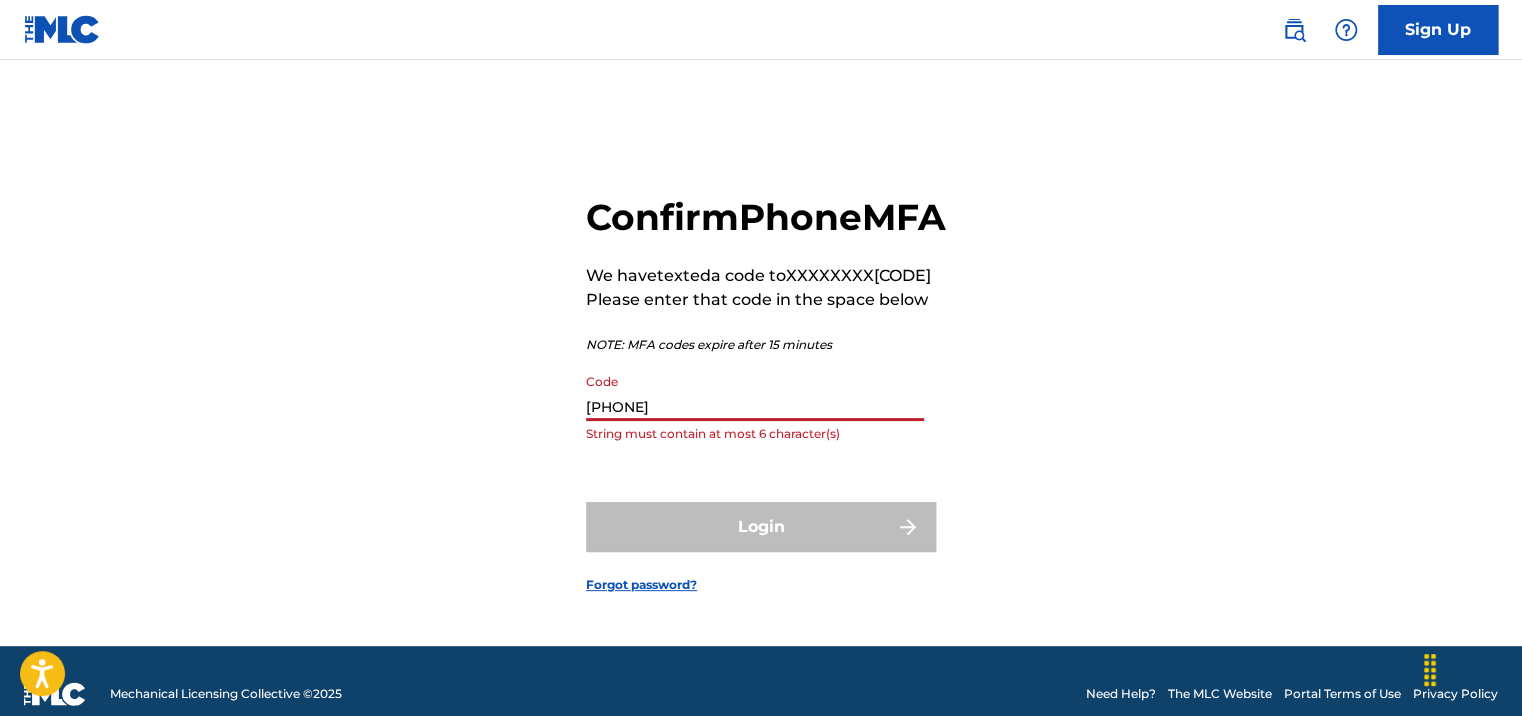 type on "[PHONE]" 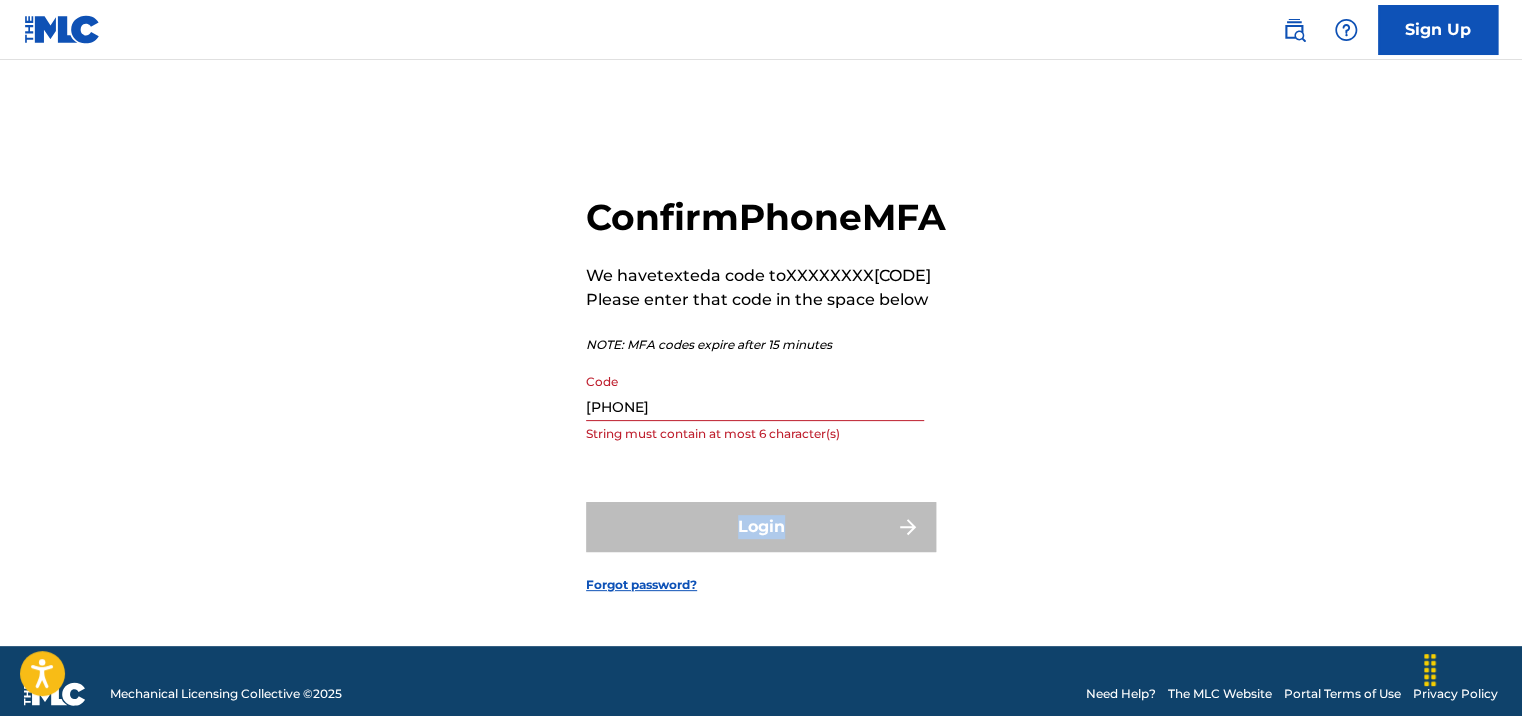 click on "Login" at bounding box center [761, 527] 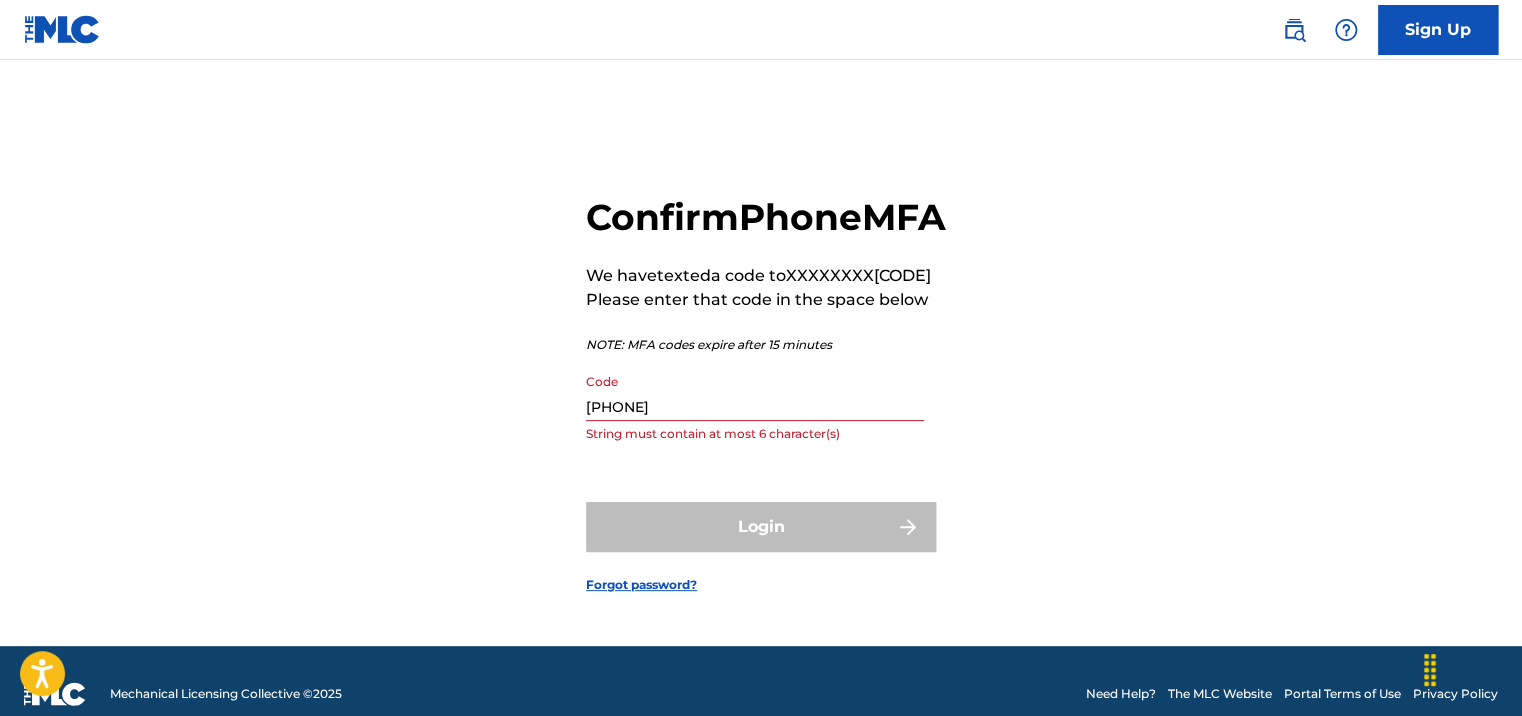 click on "[PHONE]" at bounding box center [755, 392] 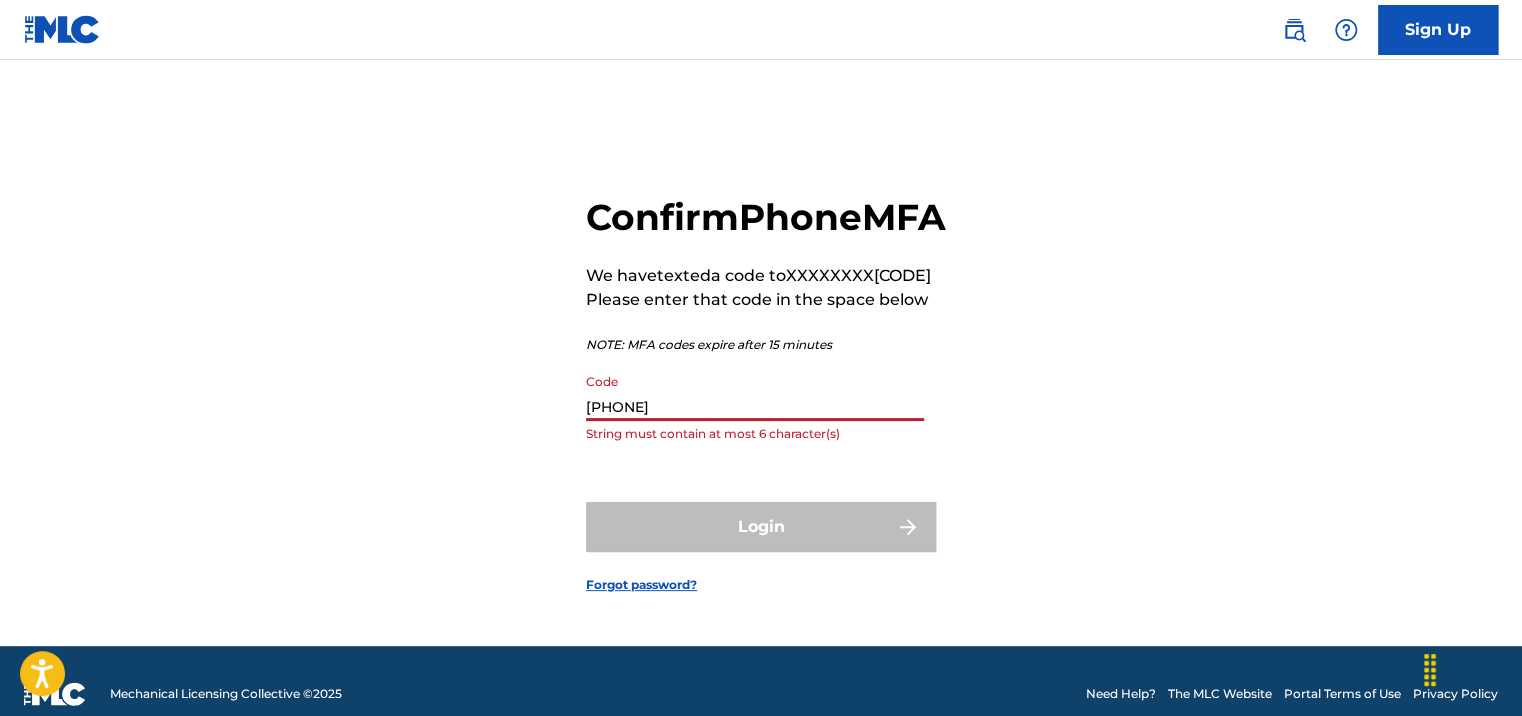 drag, startPoint x: 615, startPoint y: 429, endPoint x: 532, endPoint y: 429, distance: 83 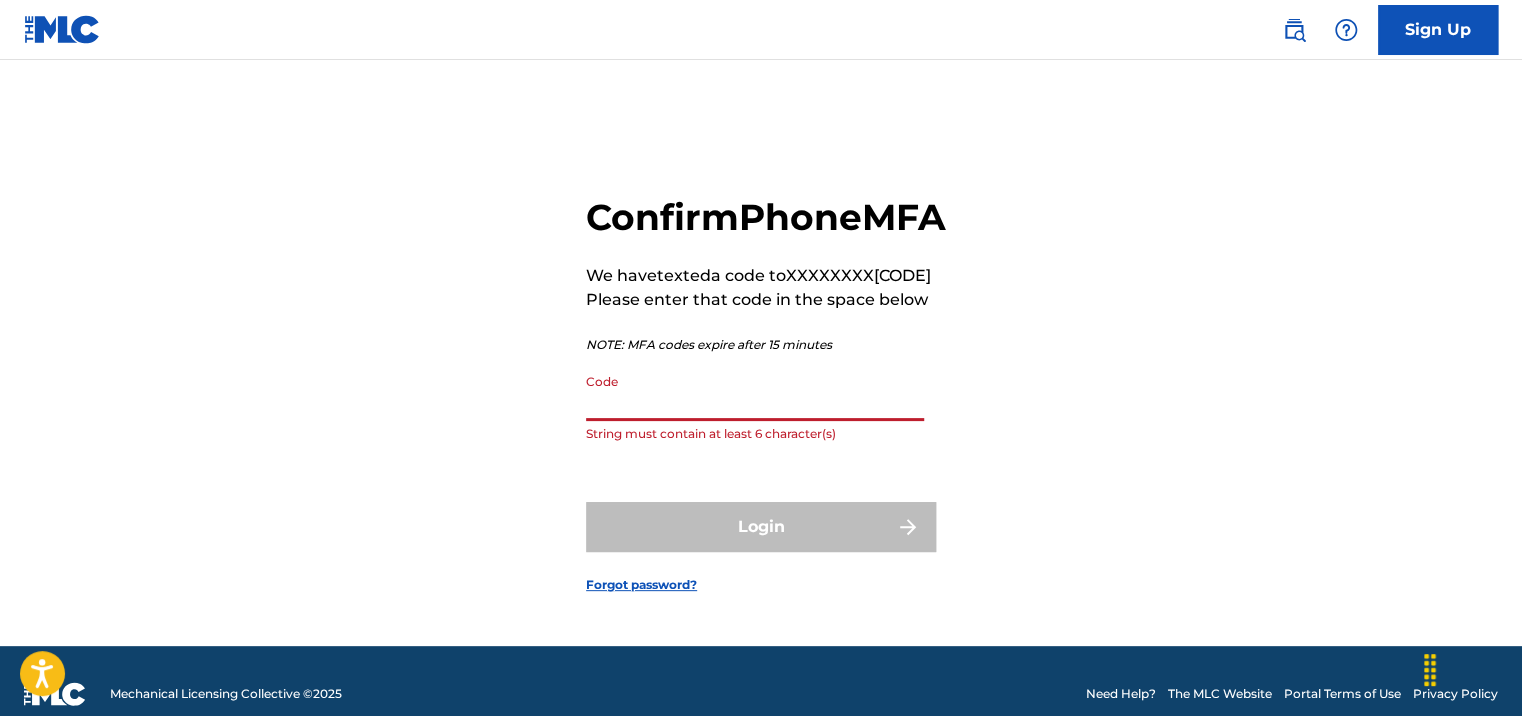 type 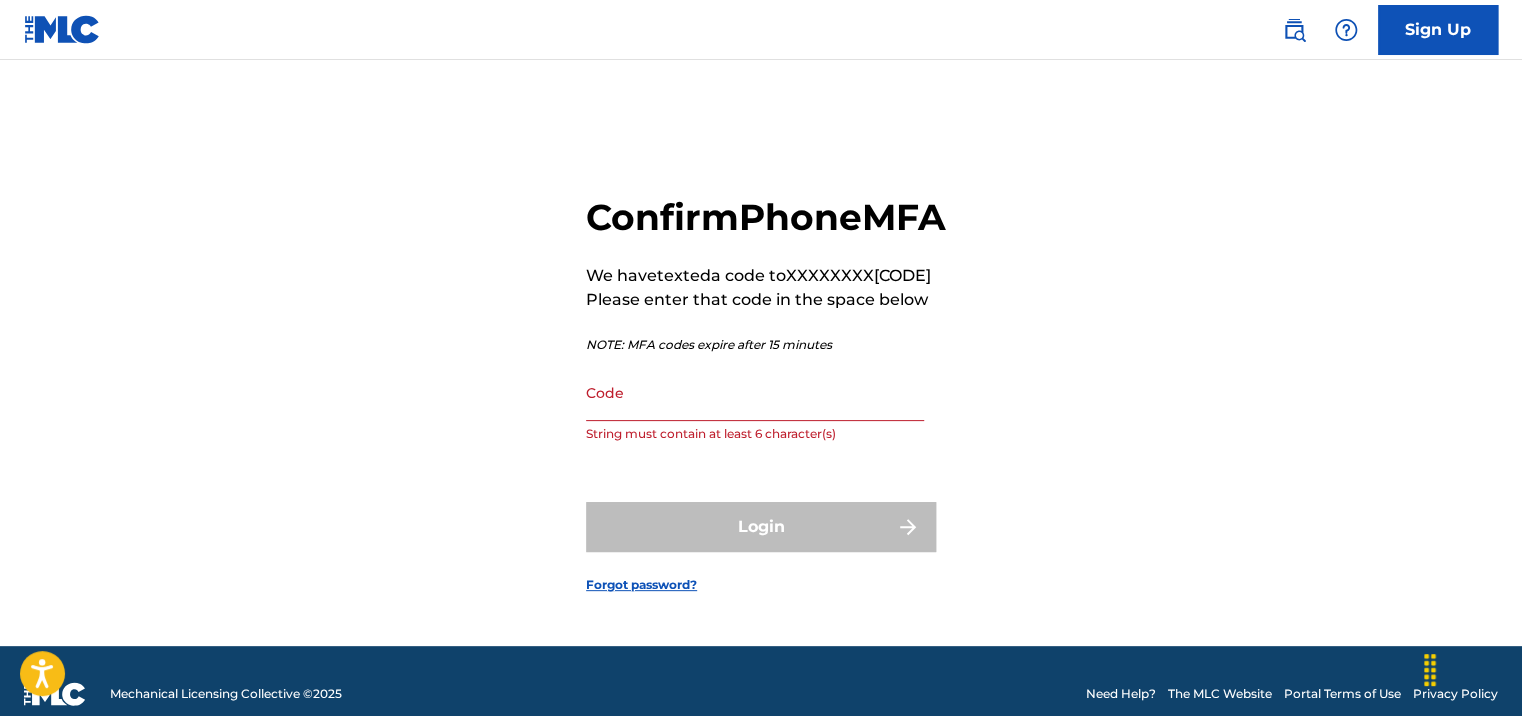 click on "Confirm  Phone   MFA We have  texted   a code to  XXXXXXXX[CODE] Please enter that code in the space below NOTE: MFA codes expire after 15 minutes Code String must contain at least 6 character(s) Login Forgot password?" at bounding box center (761, 378) 